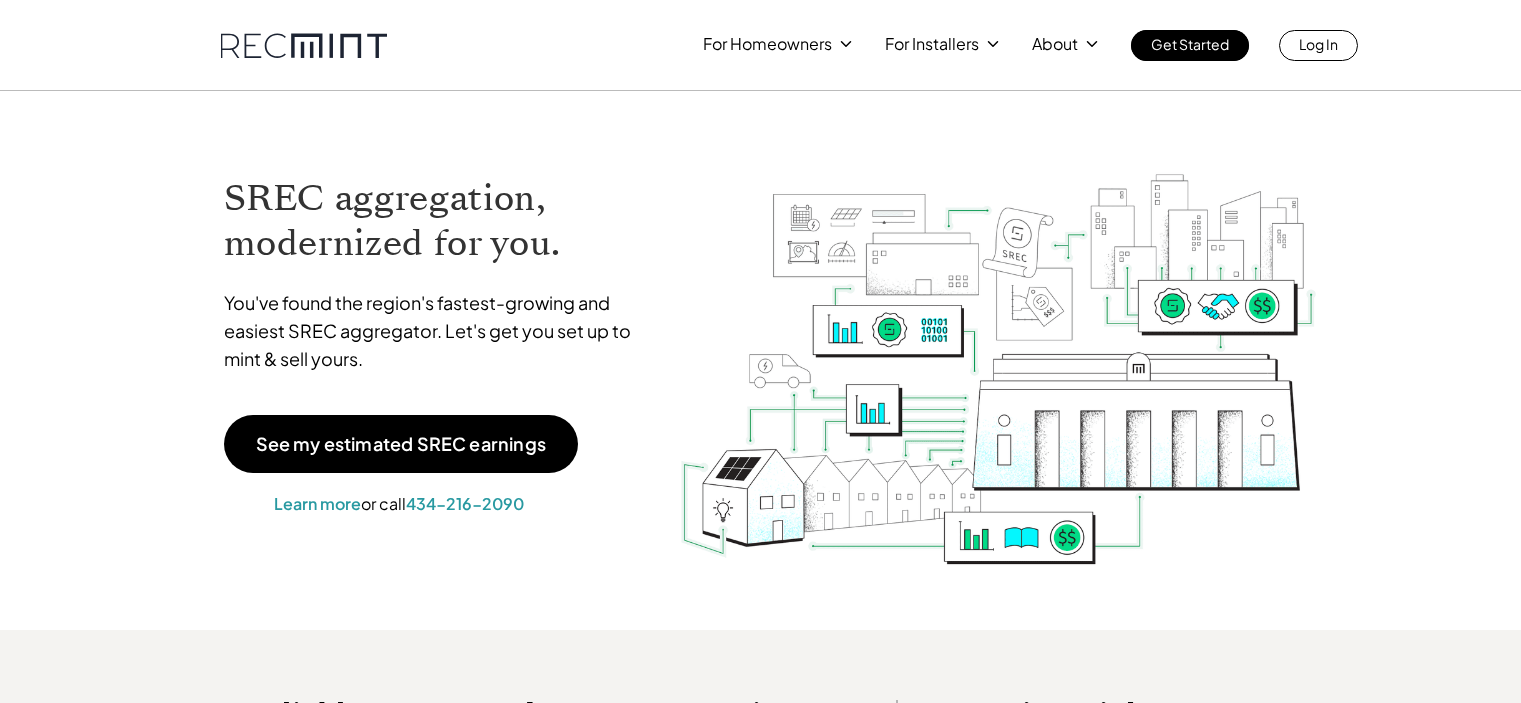 scroll, scrollTop: 0, scrollLeft: 0, axis: both 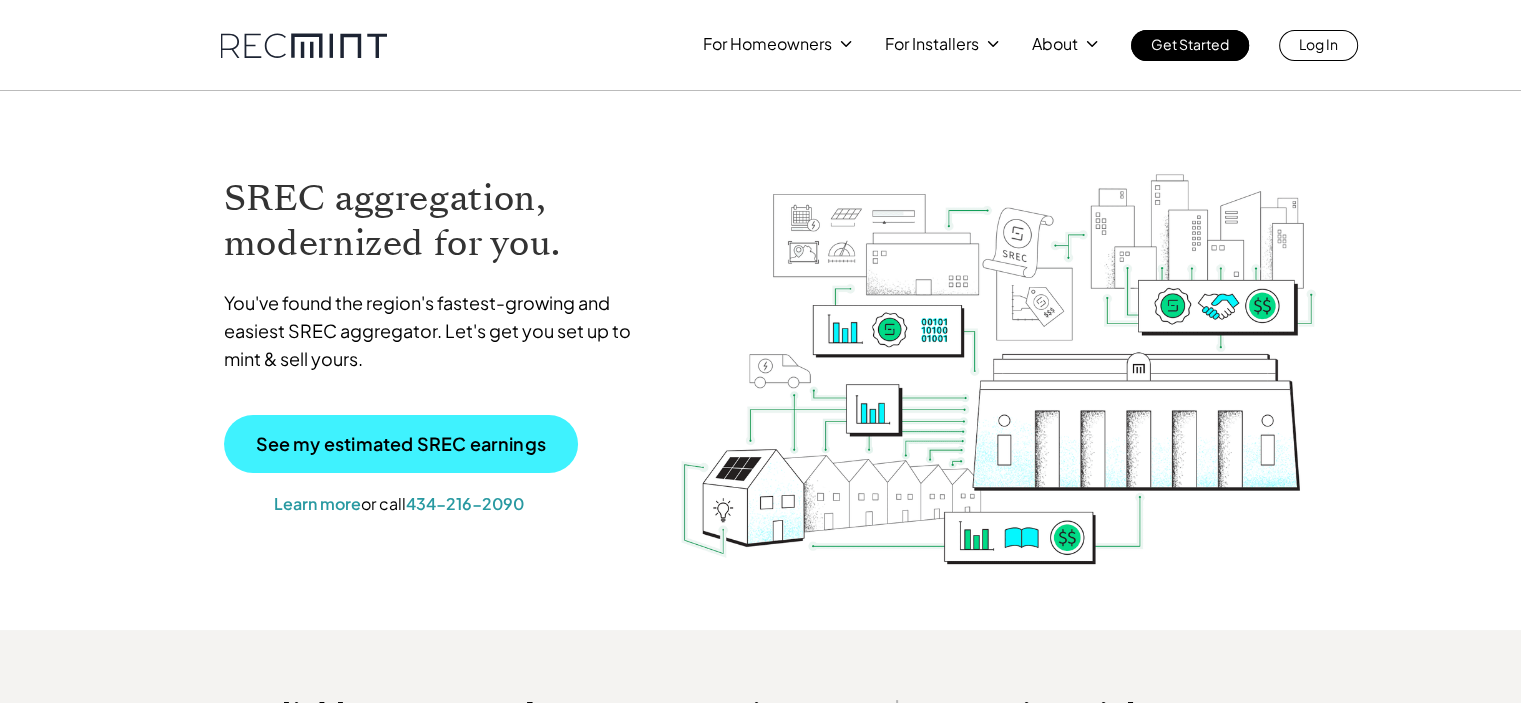 click on "See my estimated SREC earnings" at bounding box center [401, 444] 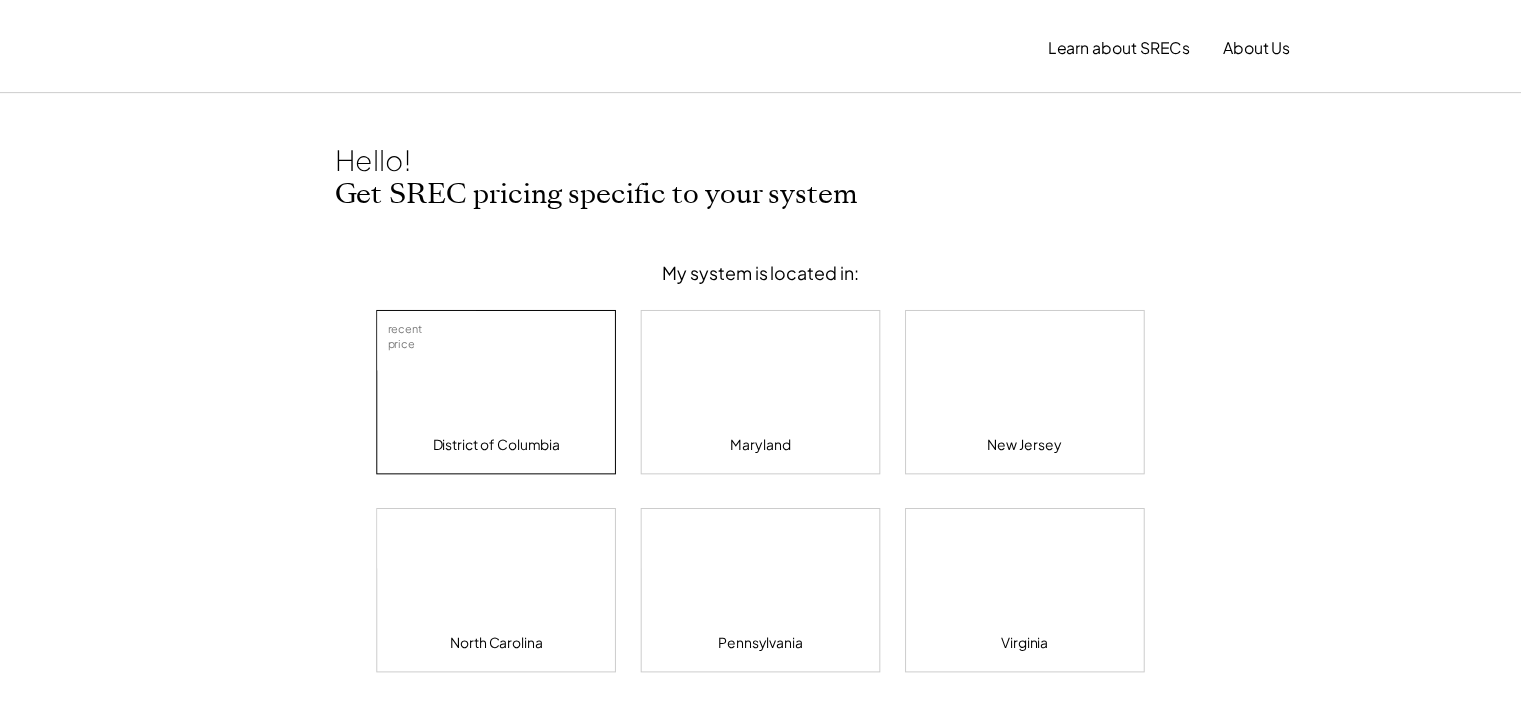 scroll, scrollTop: 0, scrollLeft: 0, axis: both 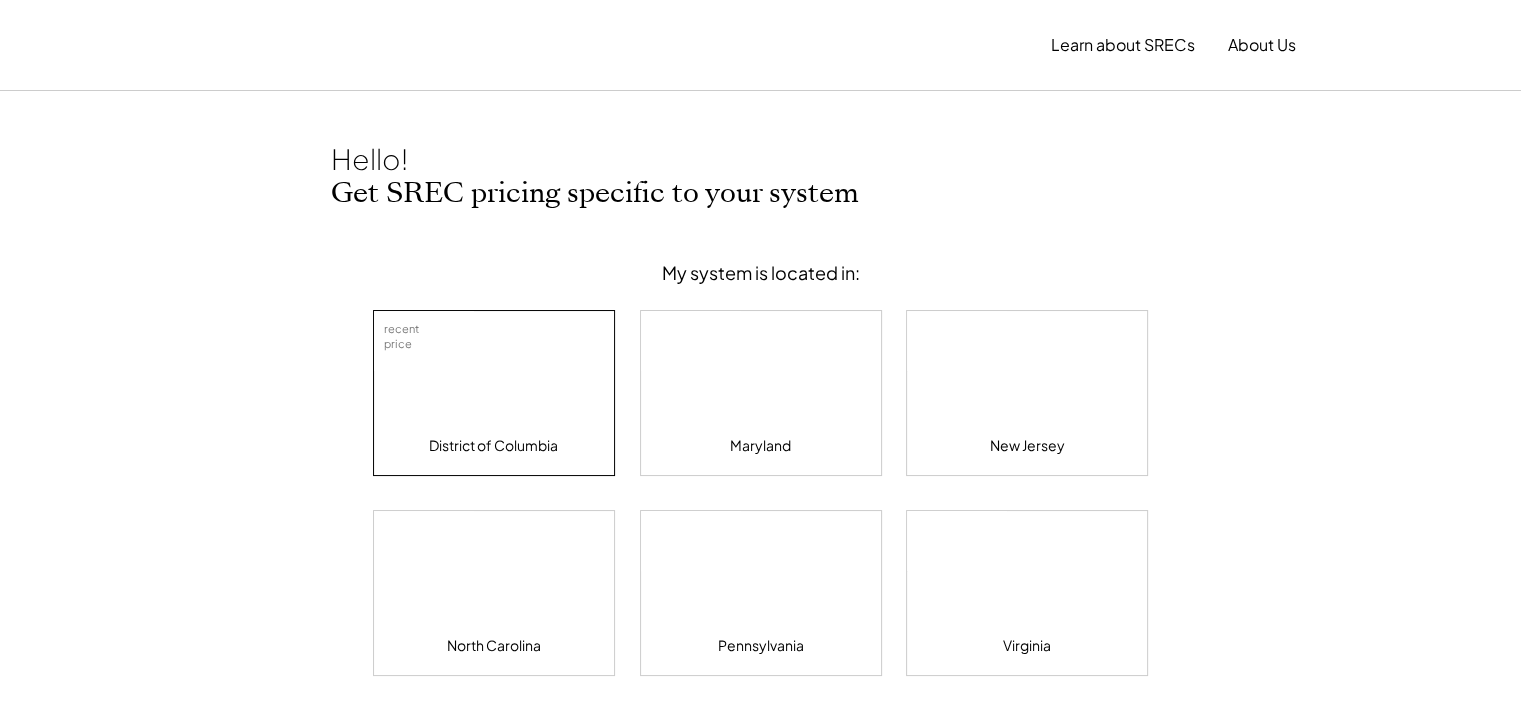 click on "District of Columbia" at bounding box center (494, 393) 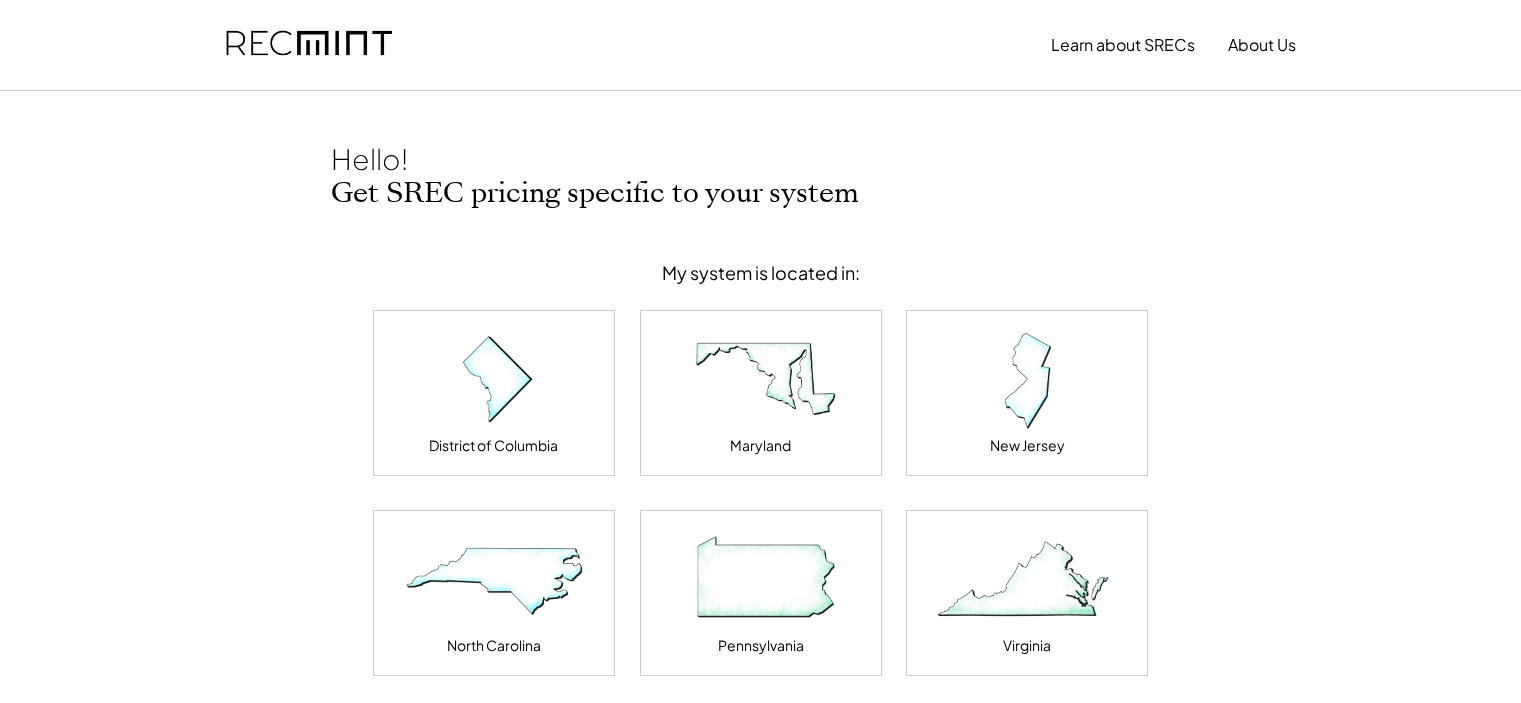 scroll, scrollTop: 0, scrollLeft: 0, axis: both 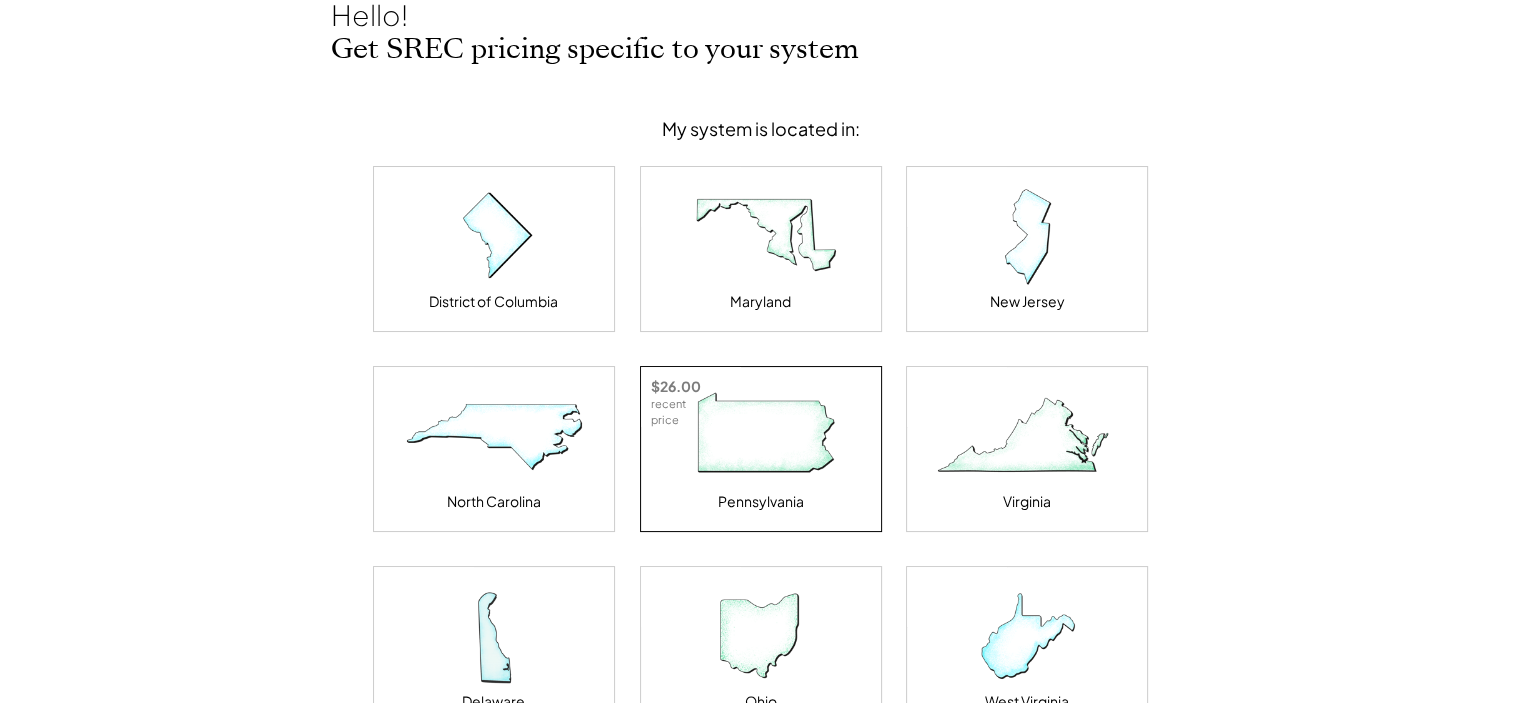 click at bounding box center [761, 437] 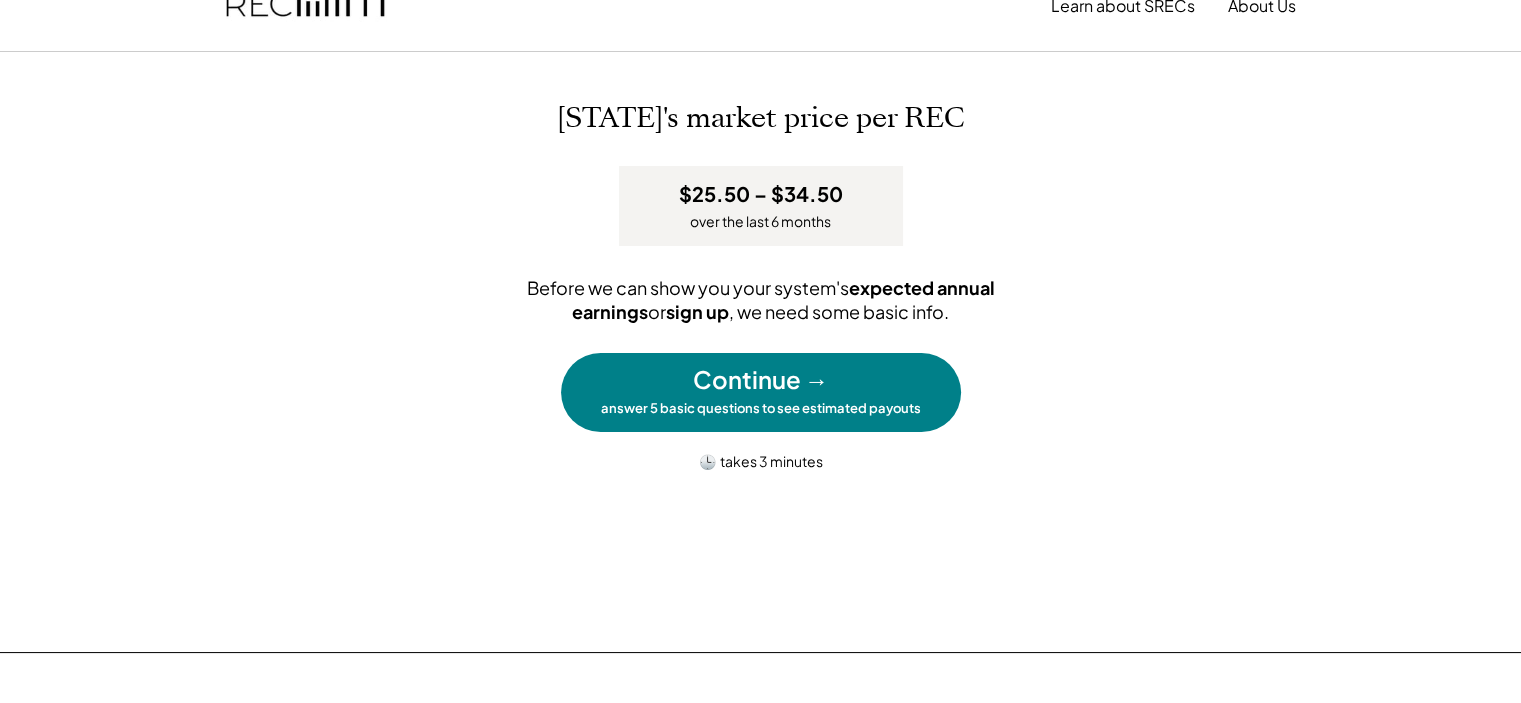 scroll, scrollTop: 16, scrollLeft: 0, axis: vertical 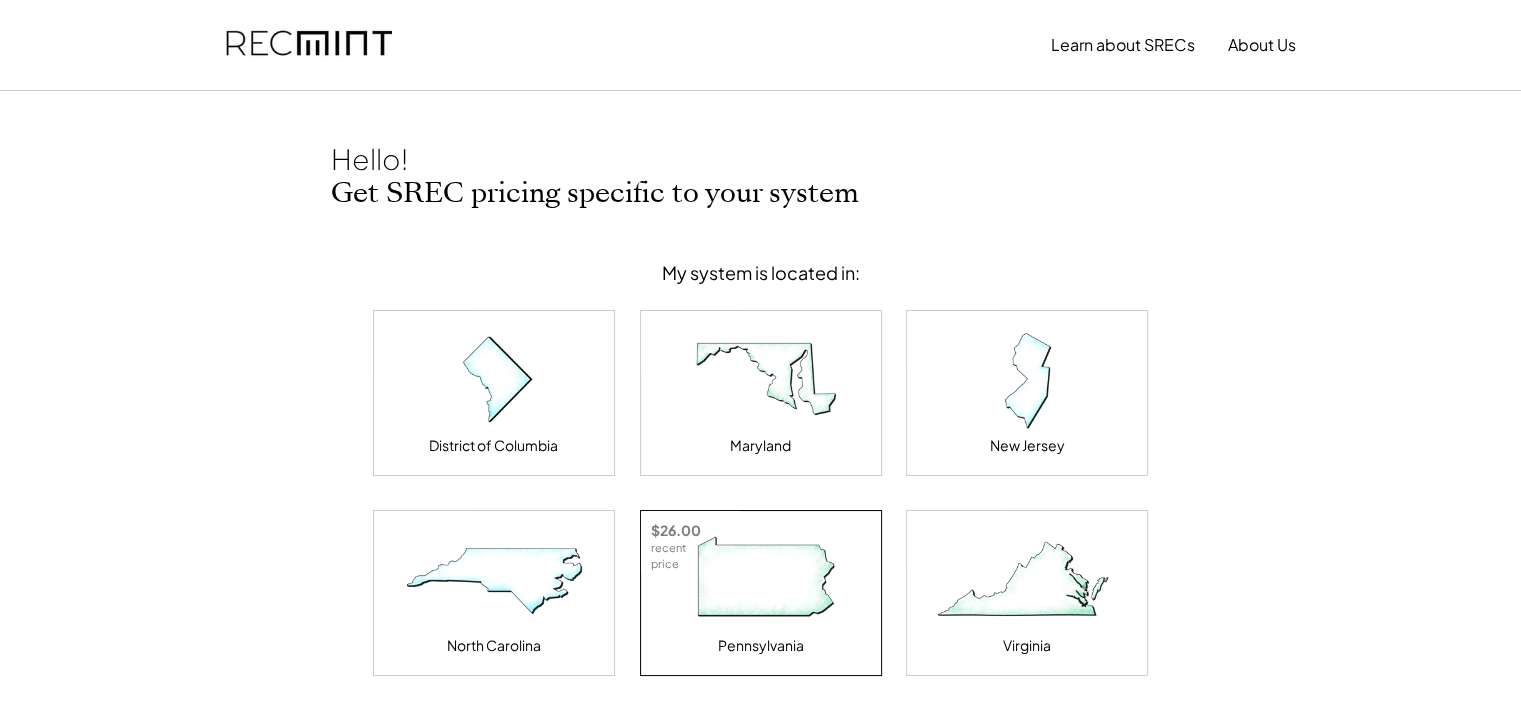 click at bounding box center [761, 581] 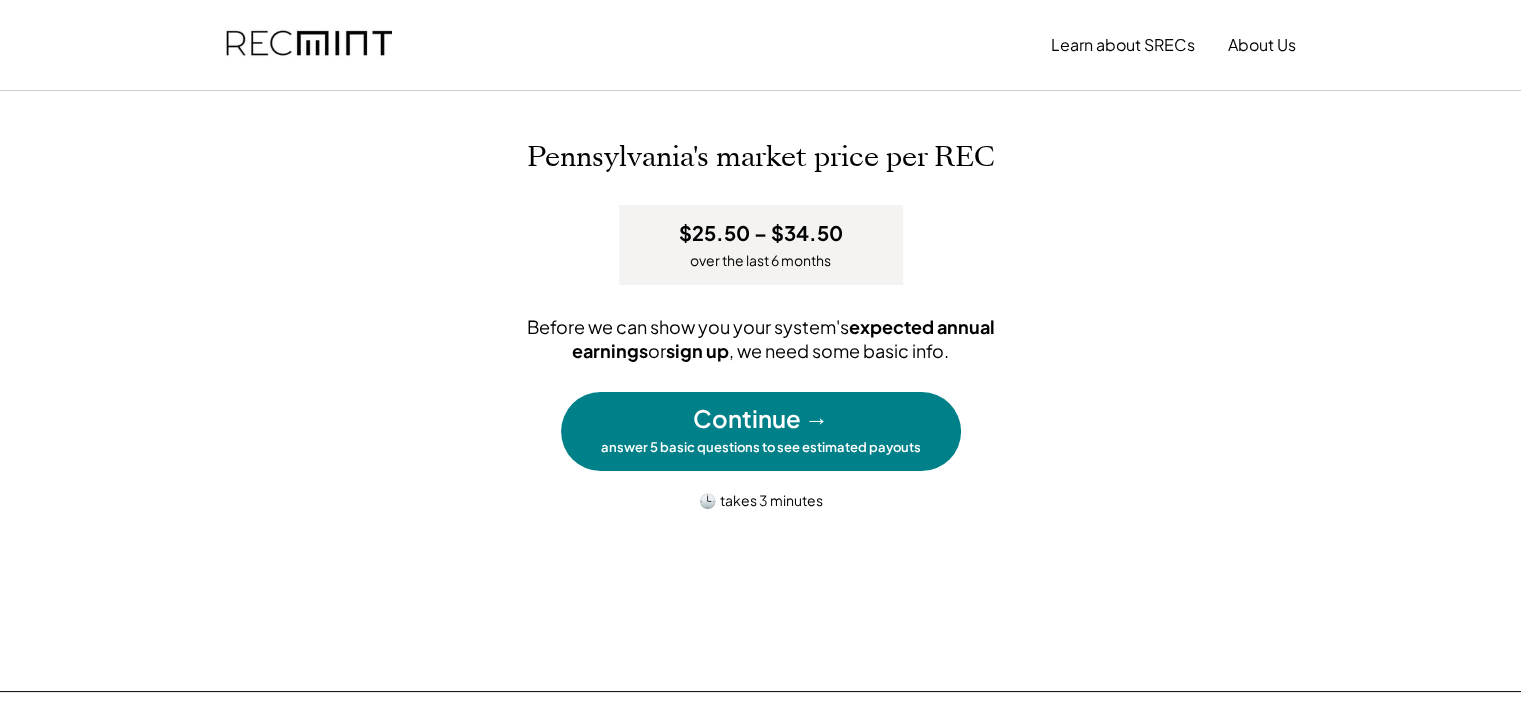 click on "Continue →" at bounding box center (761, 419) 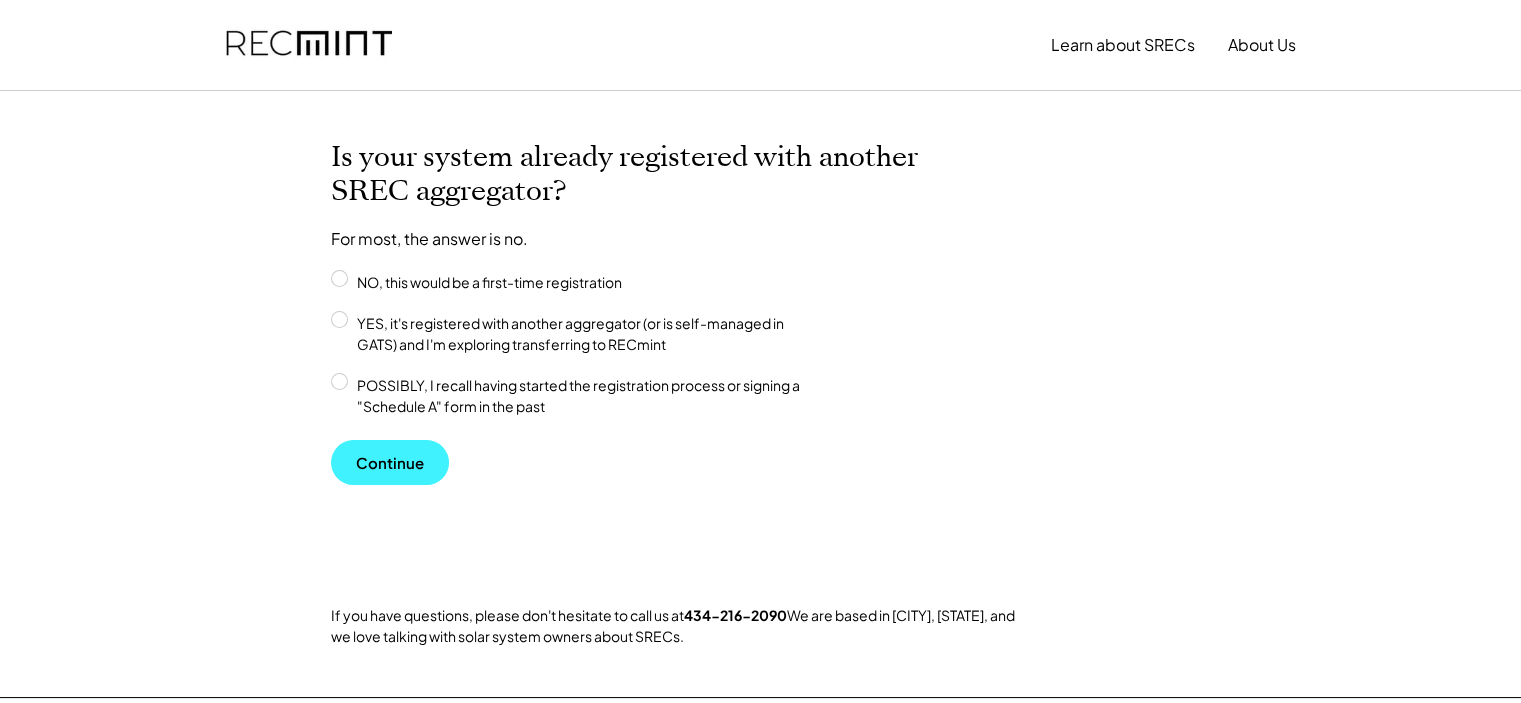 click on "Continue" at bounding box center [390, 462] 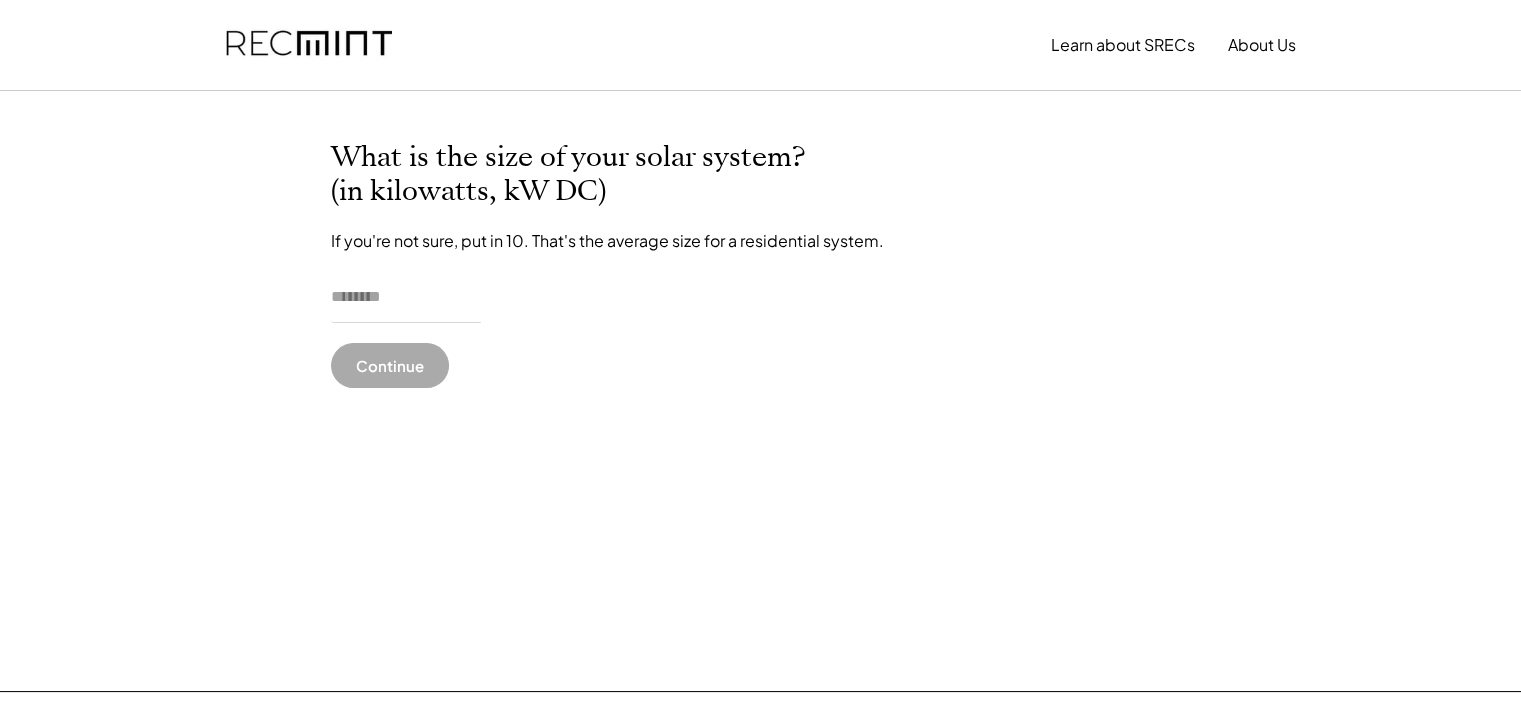 click at bounding box center [406, 298] 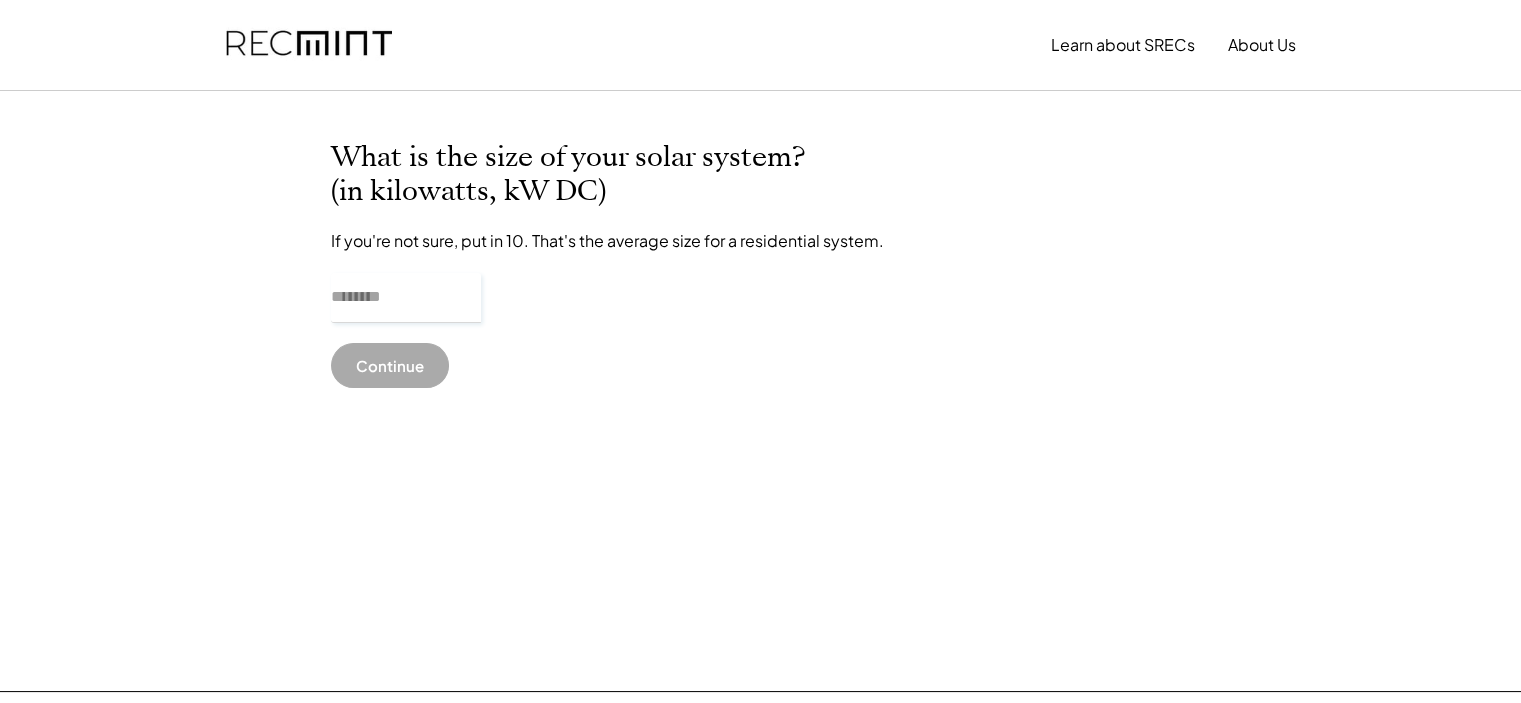 drag, startPoint x: 396, startPoint y: 296, endPoint x: 57, endPoint y: 280, distance: 339.37738 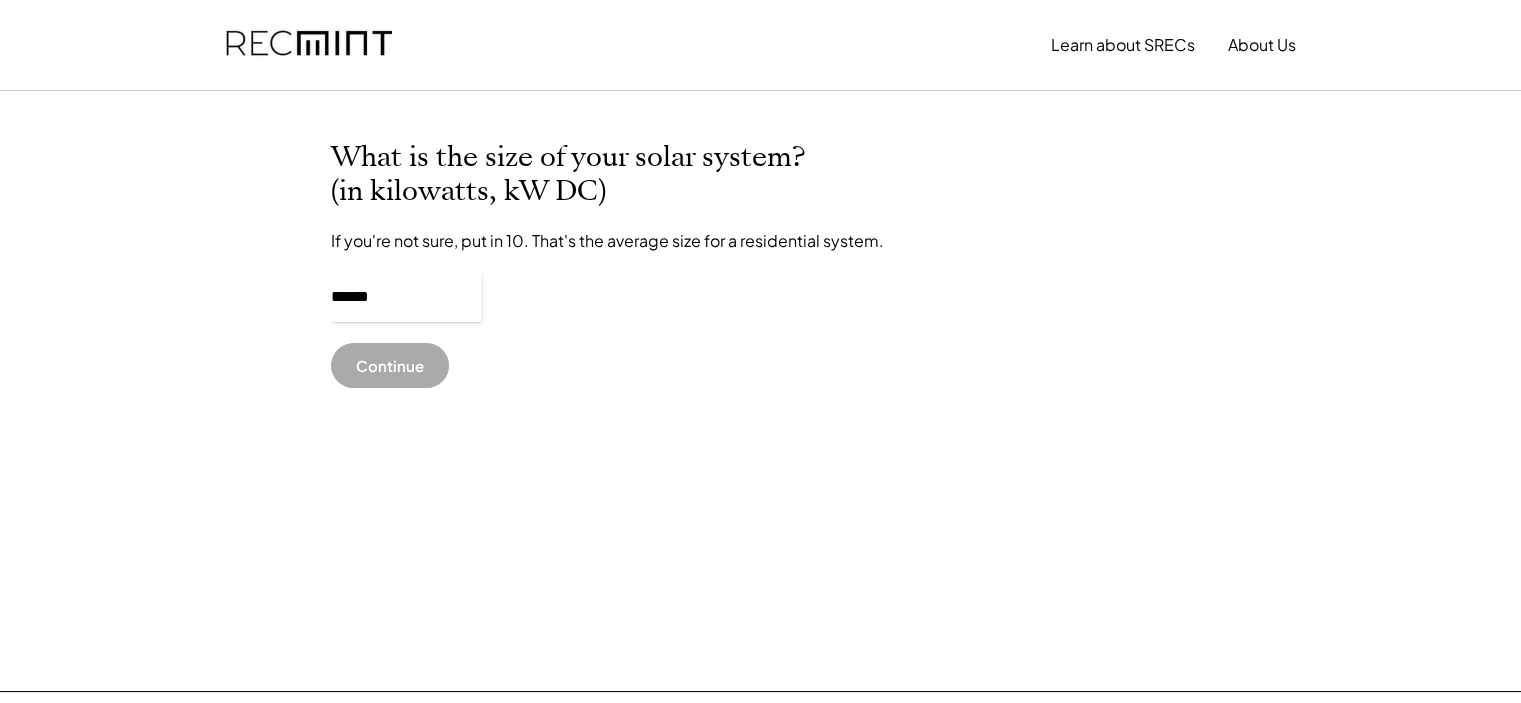 type on "******" 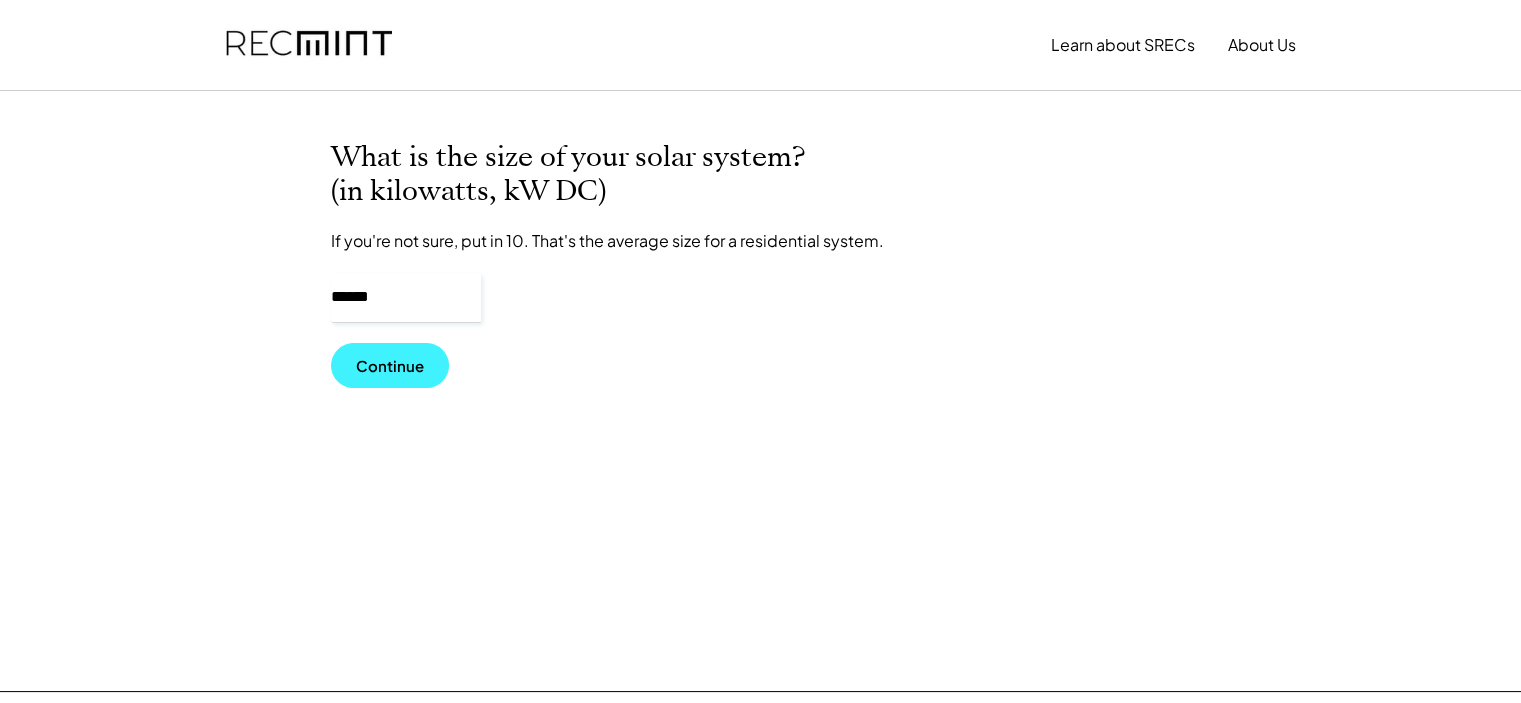 click on "Continue" at bounding box center (390, 365) 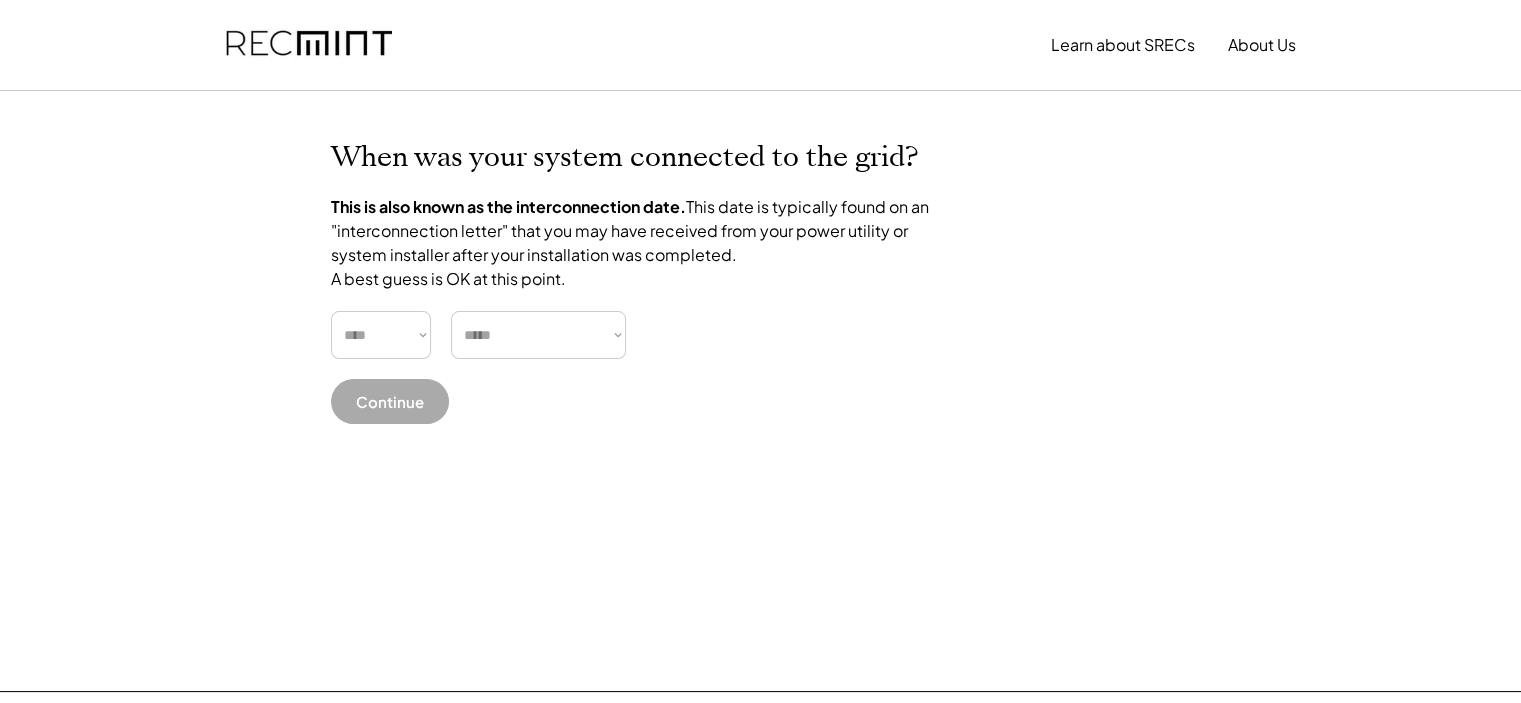 click on "**** **** **** **** **** **** **** **** **** **** **** **** **** **** ****" at bounding box center [381, 335] 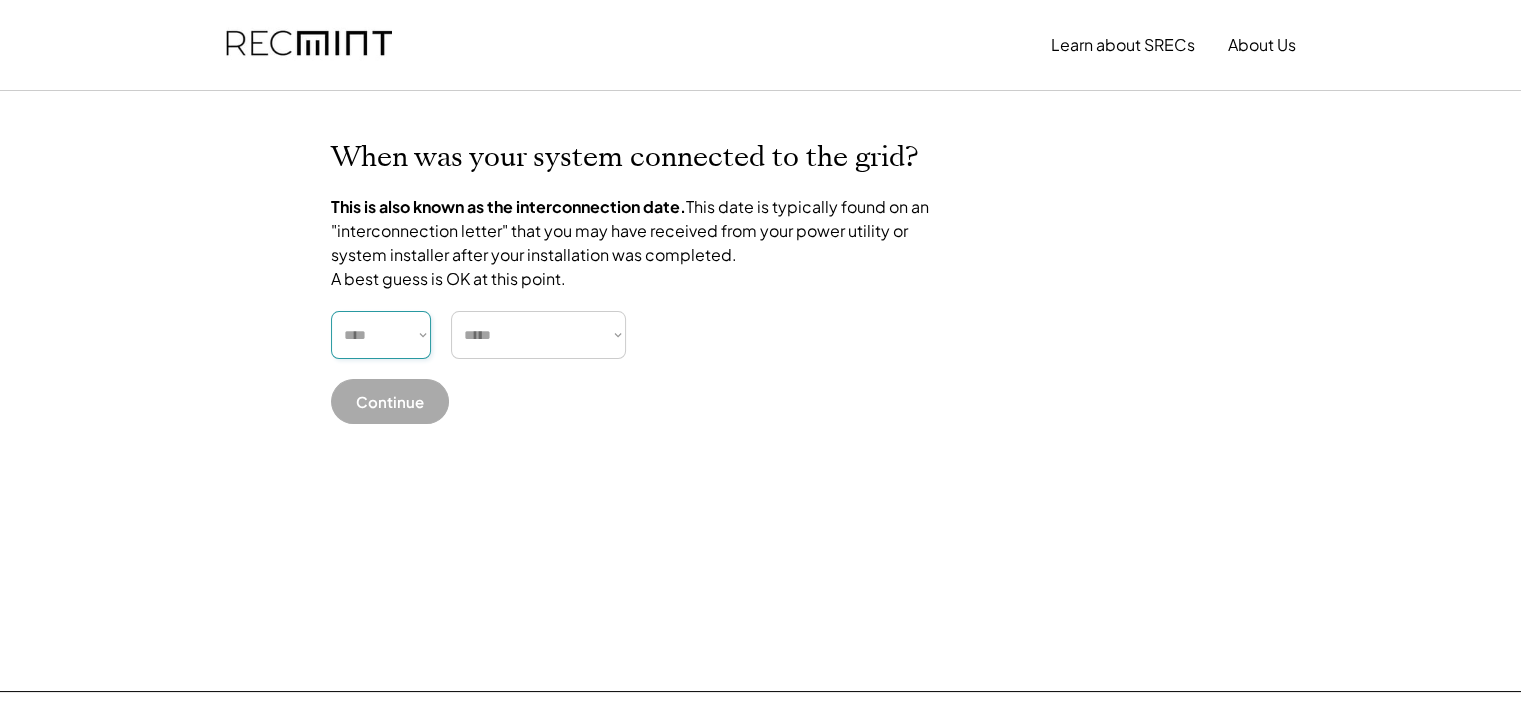 select on "****" 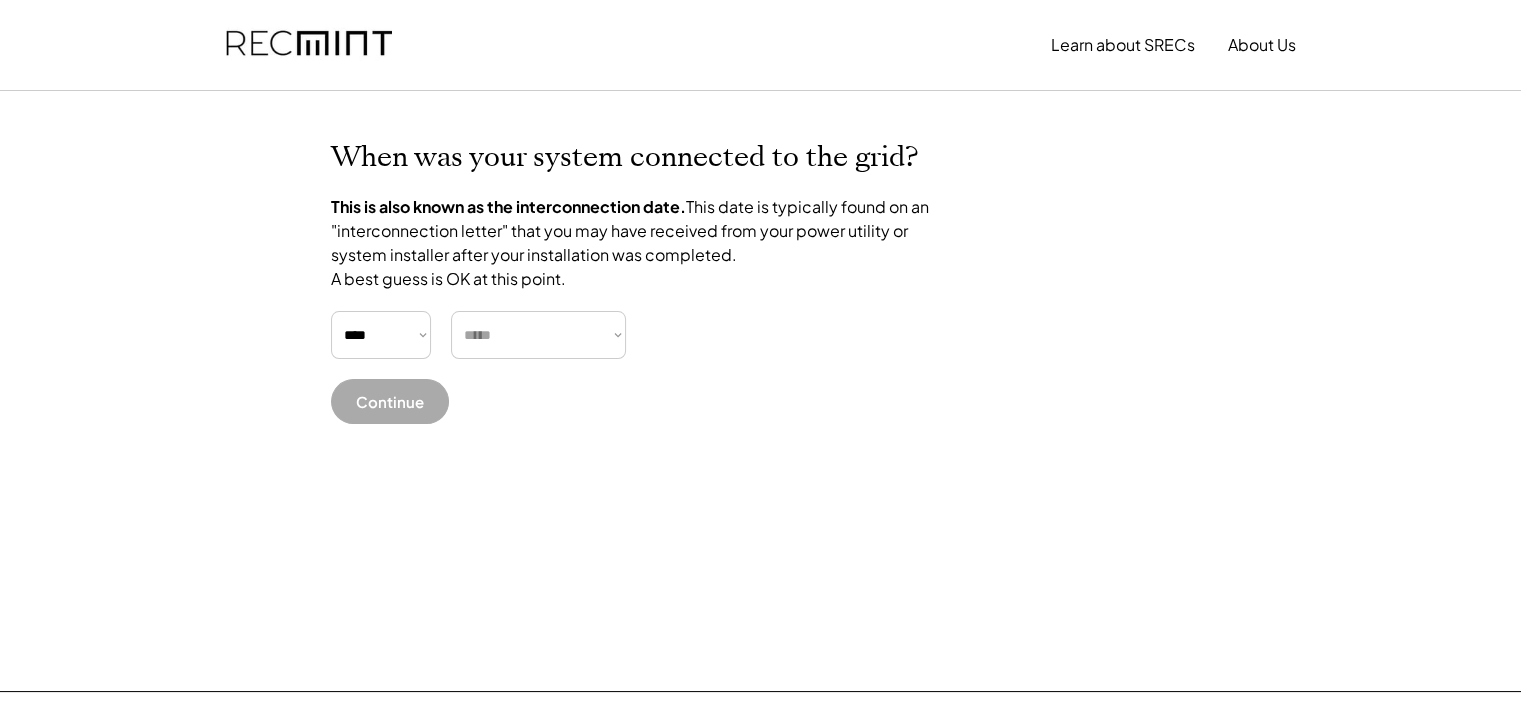click on "***** ******* ******** ***** ***** *** **** **** ****** ********* ******* ******** ********" at bounding box center [538, 335] 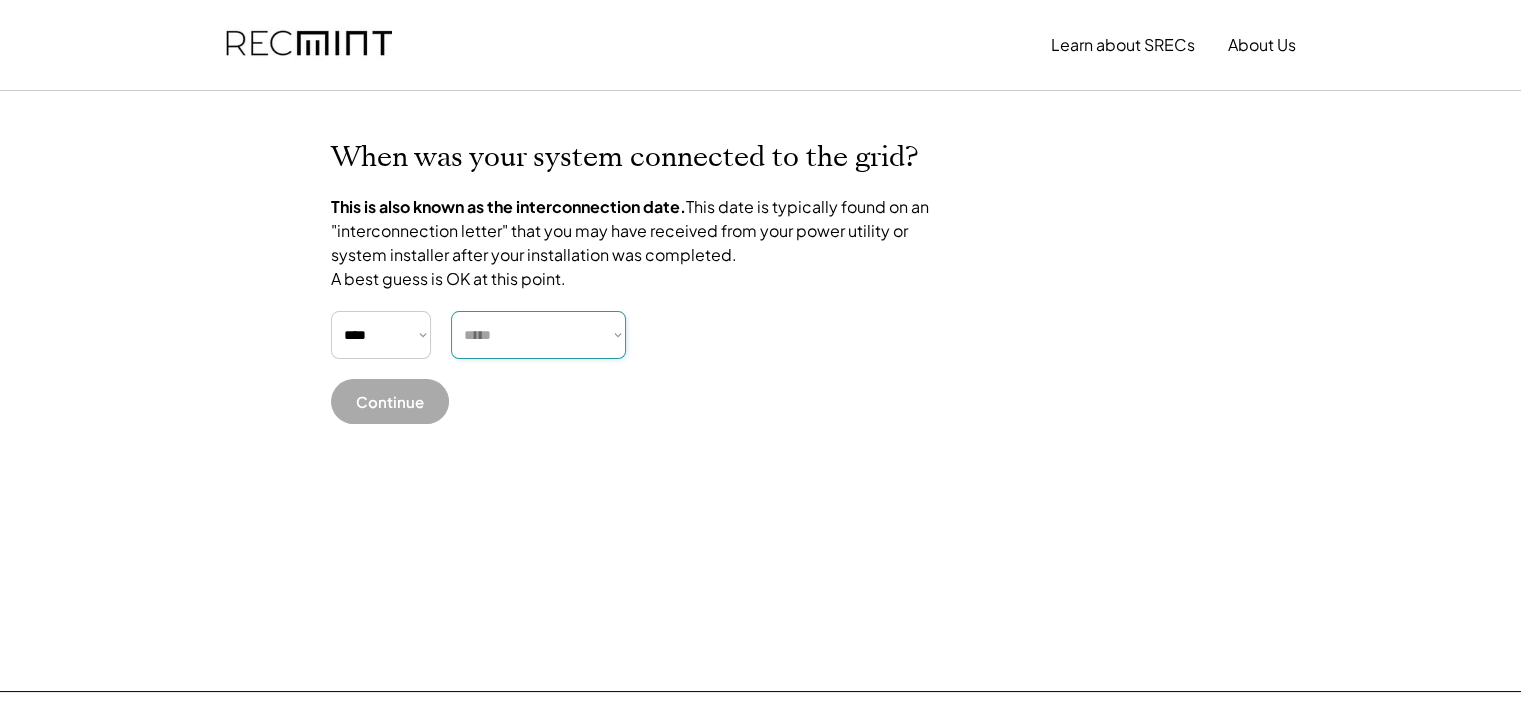 select on "******" 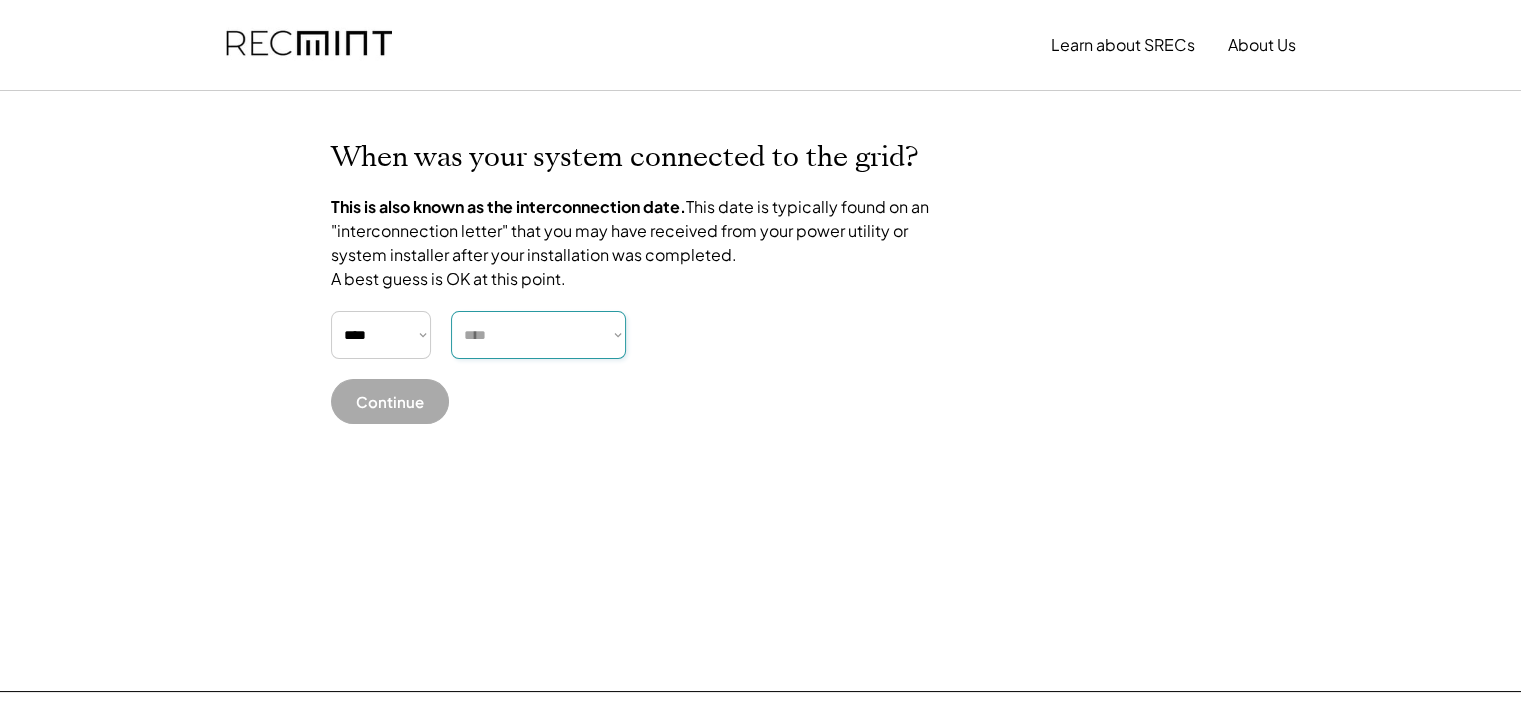 click on "***** ******* ******** ***** ***** *** **** **** ****** ********* ******* ******** ********" at bounding box center (538, 335) 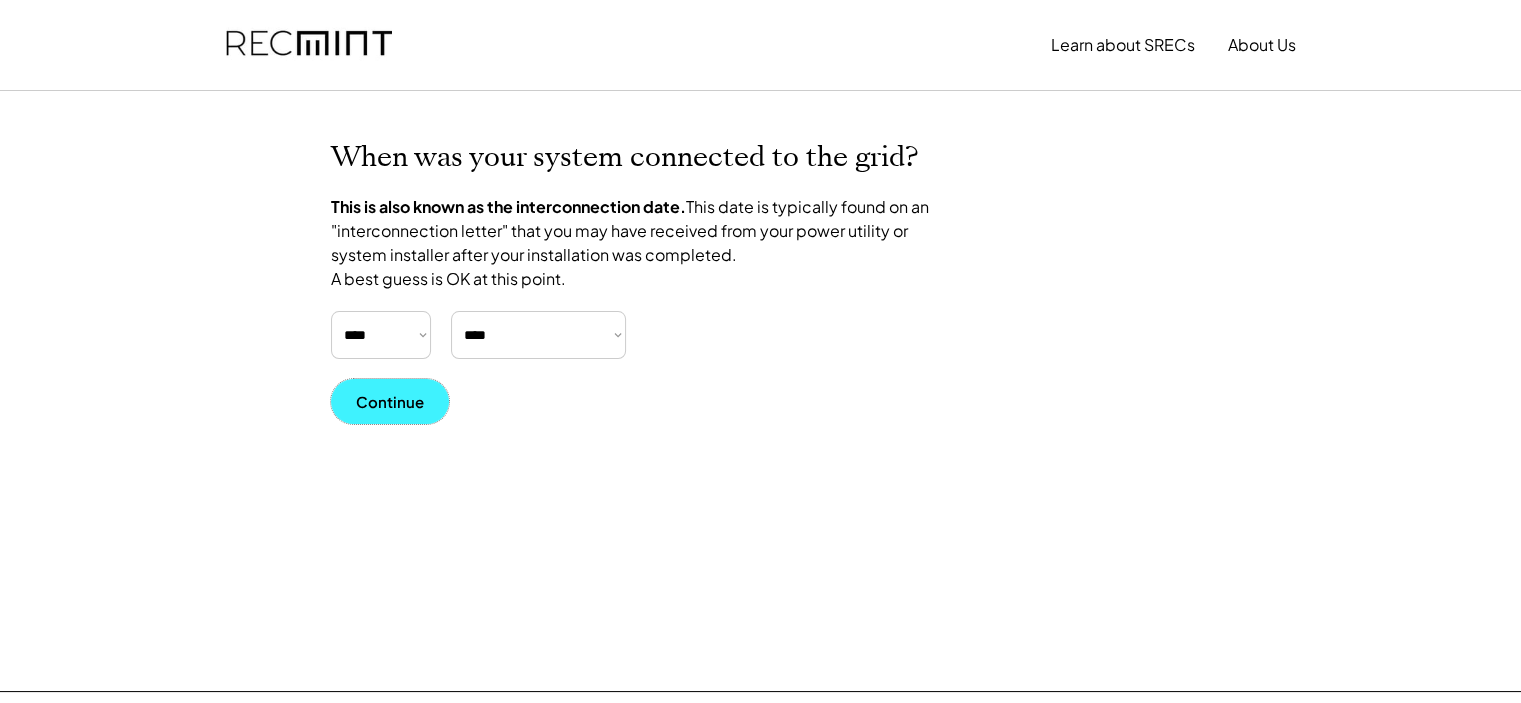 click on "Continue" at bounding box center (390, 401) 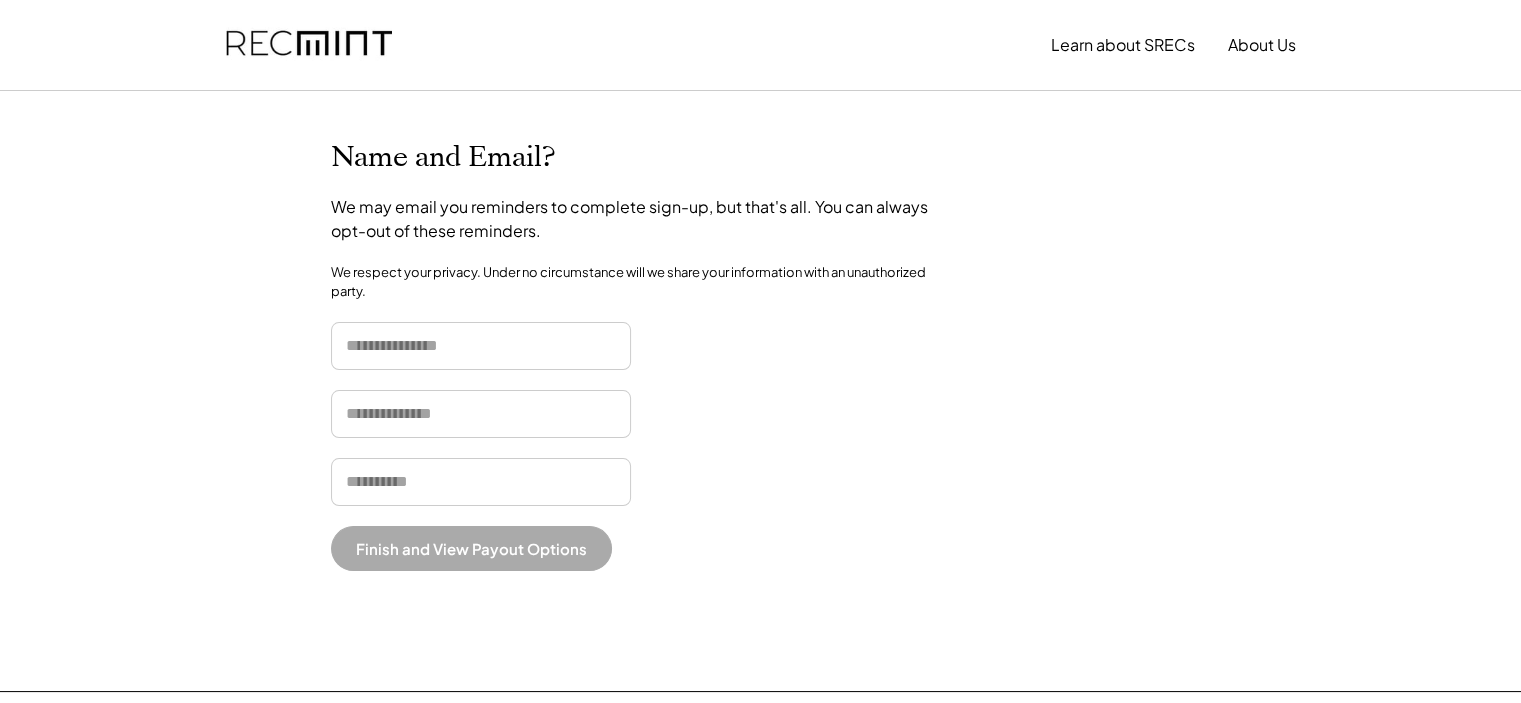 click at bounding box center (481, 346) 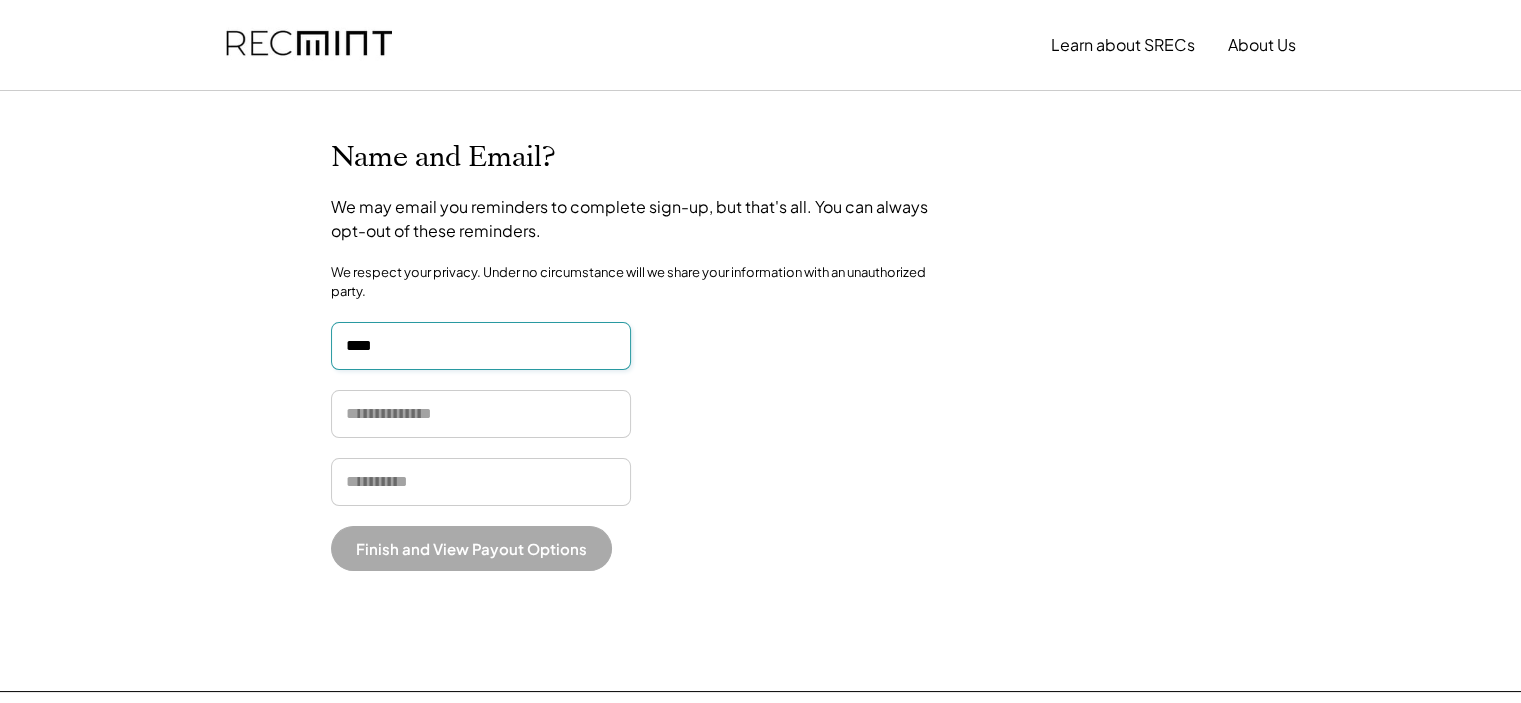 type on "****" 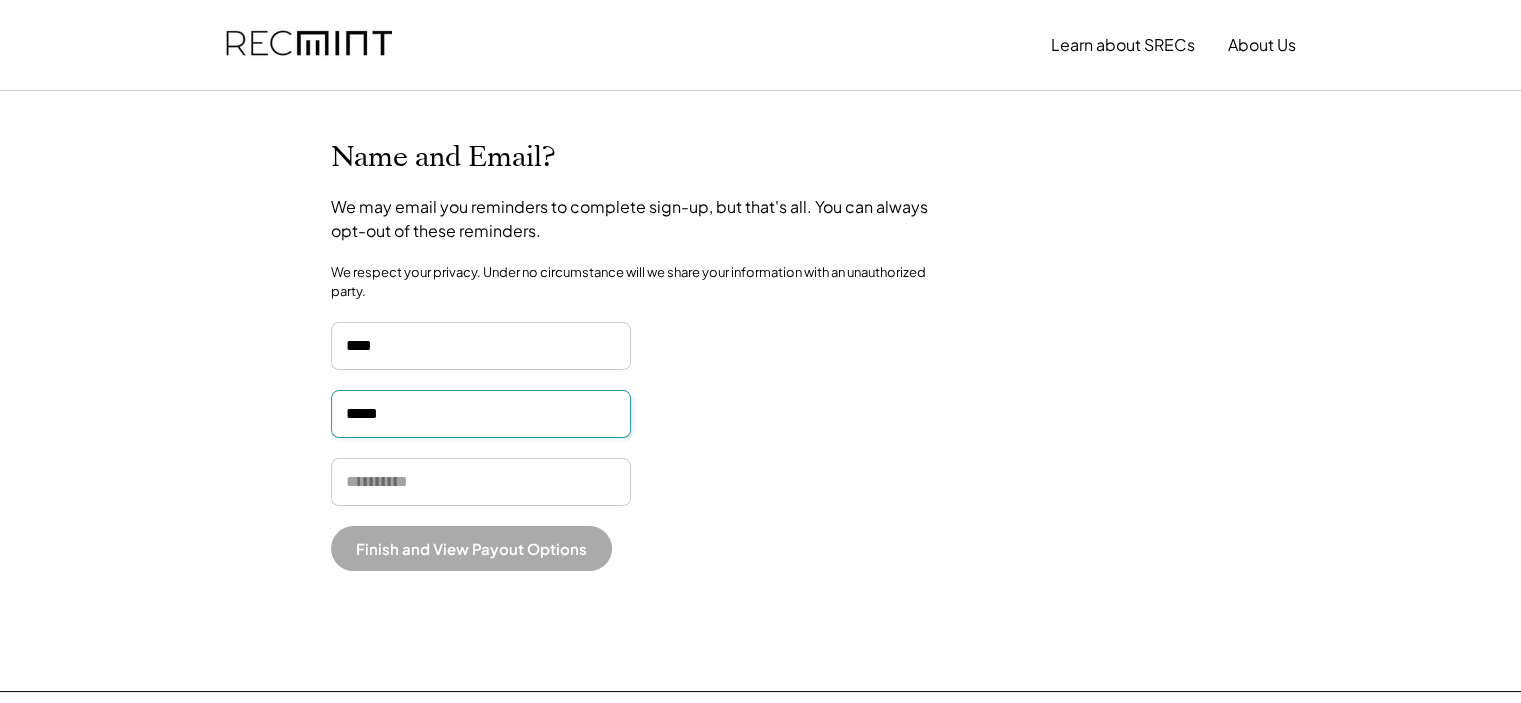 type on "*****" 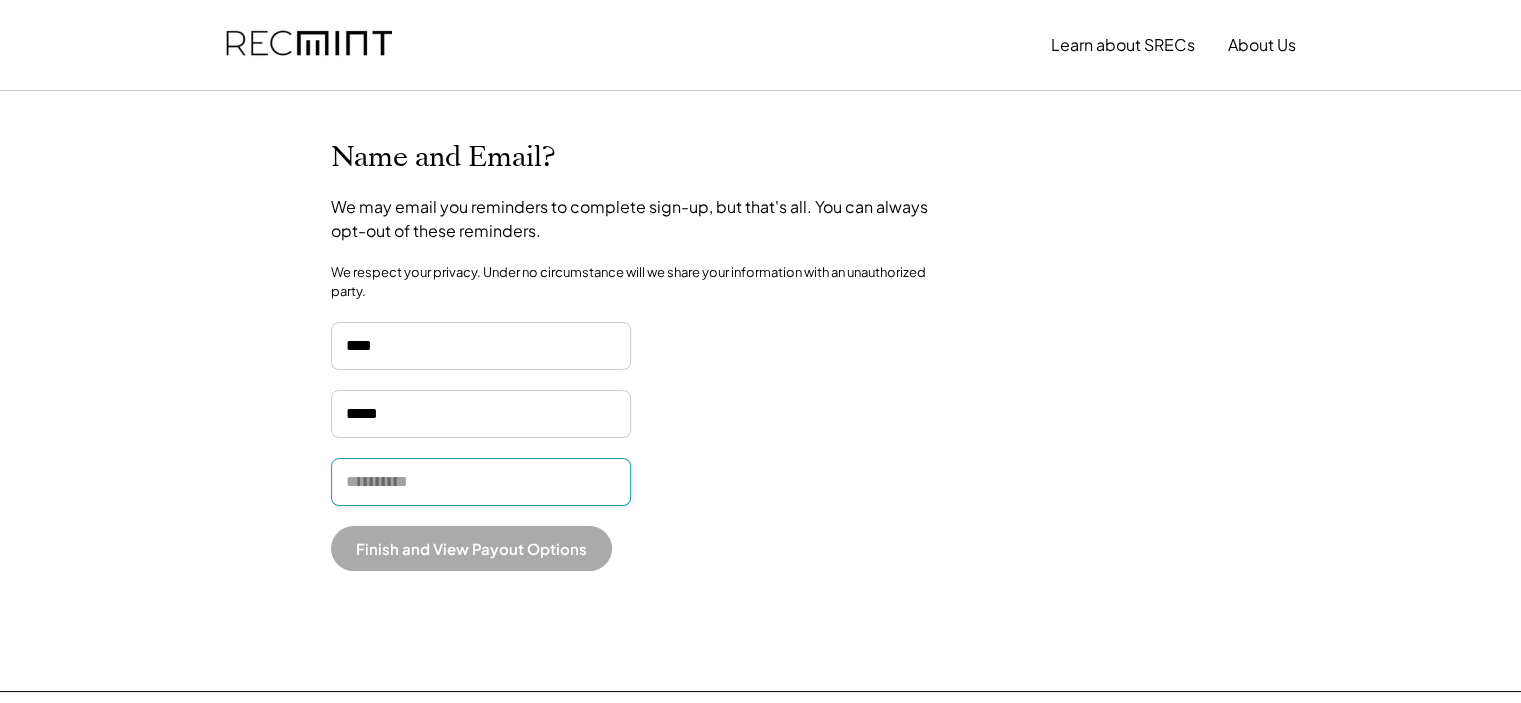 click at bounding box center (481, 482) 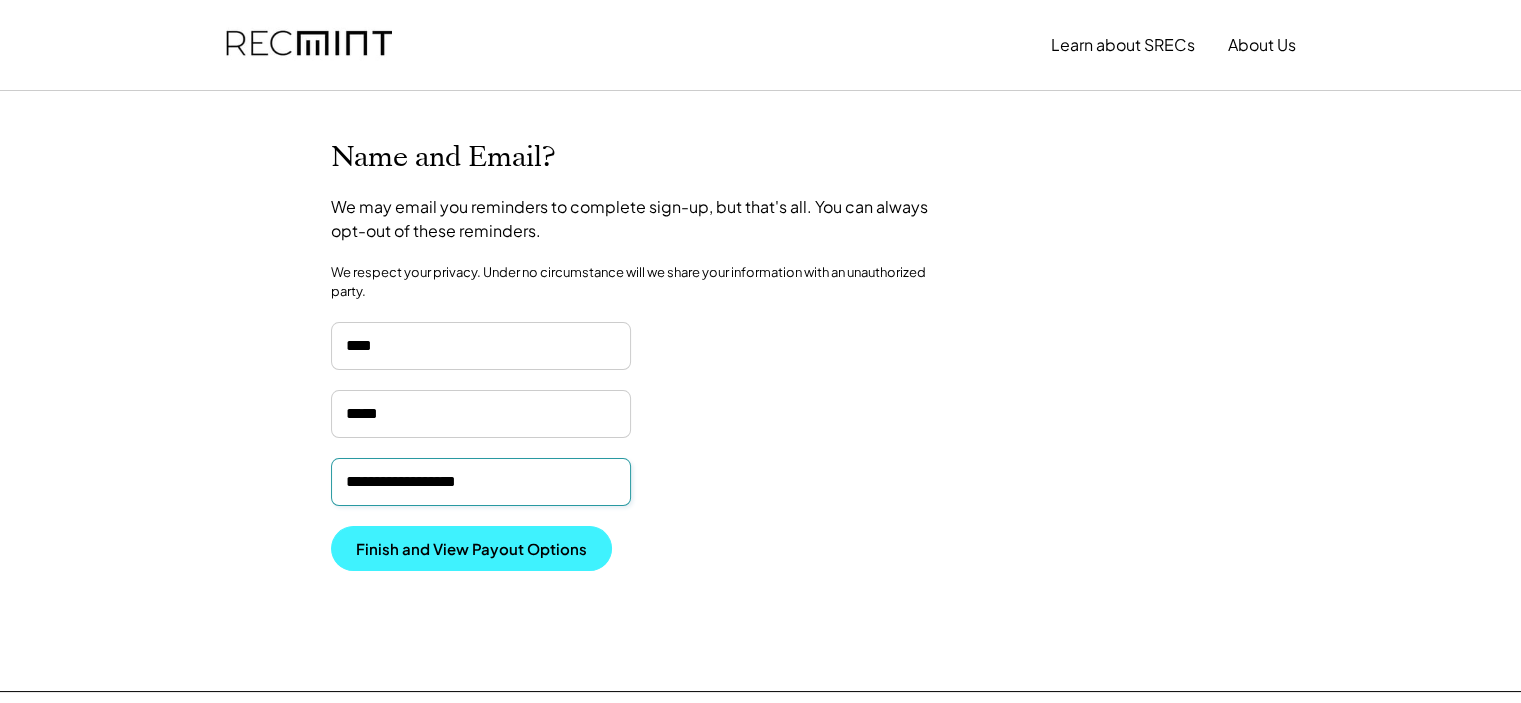 type on "**********" 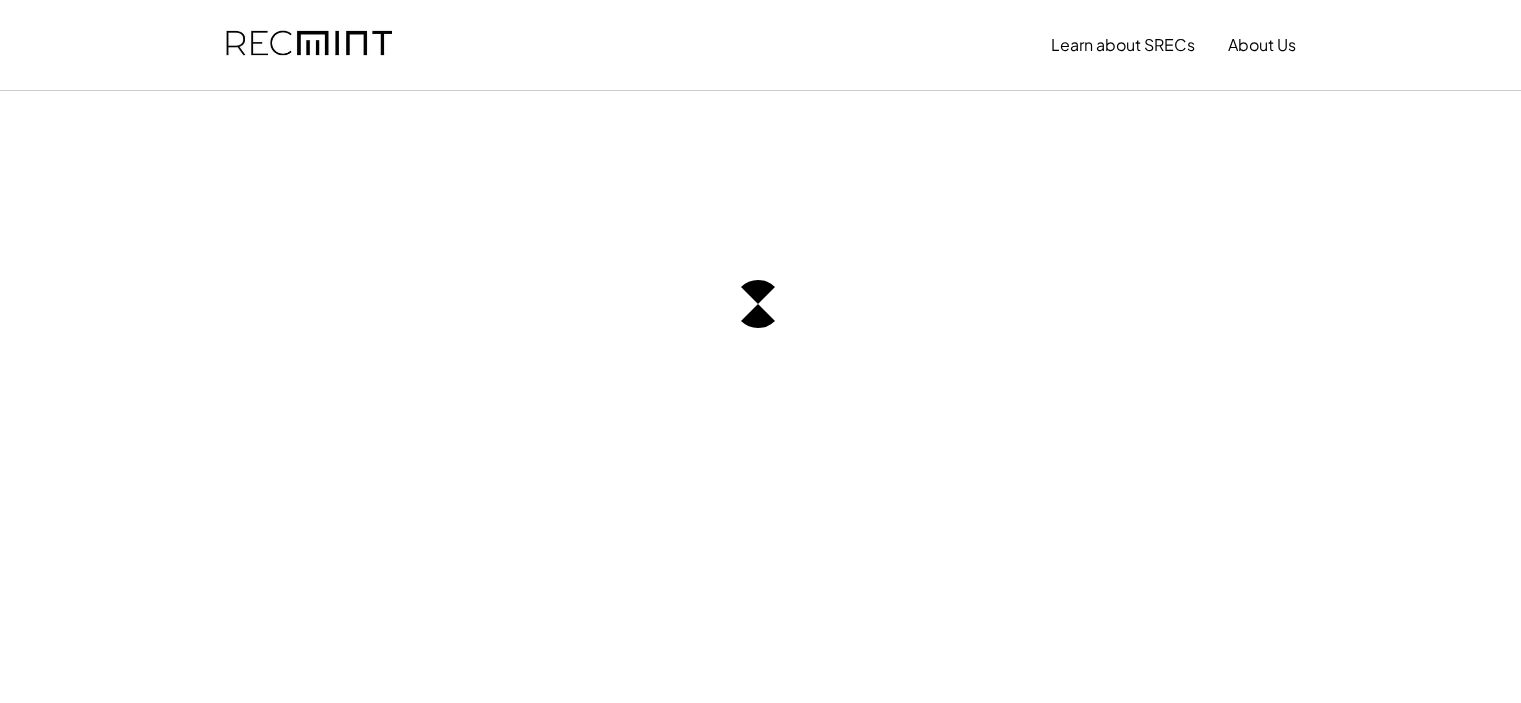 scroll, scrollTop: 0, scrollLeft: 0, axis: both 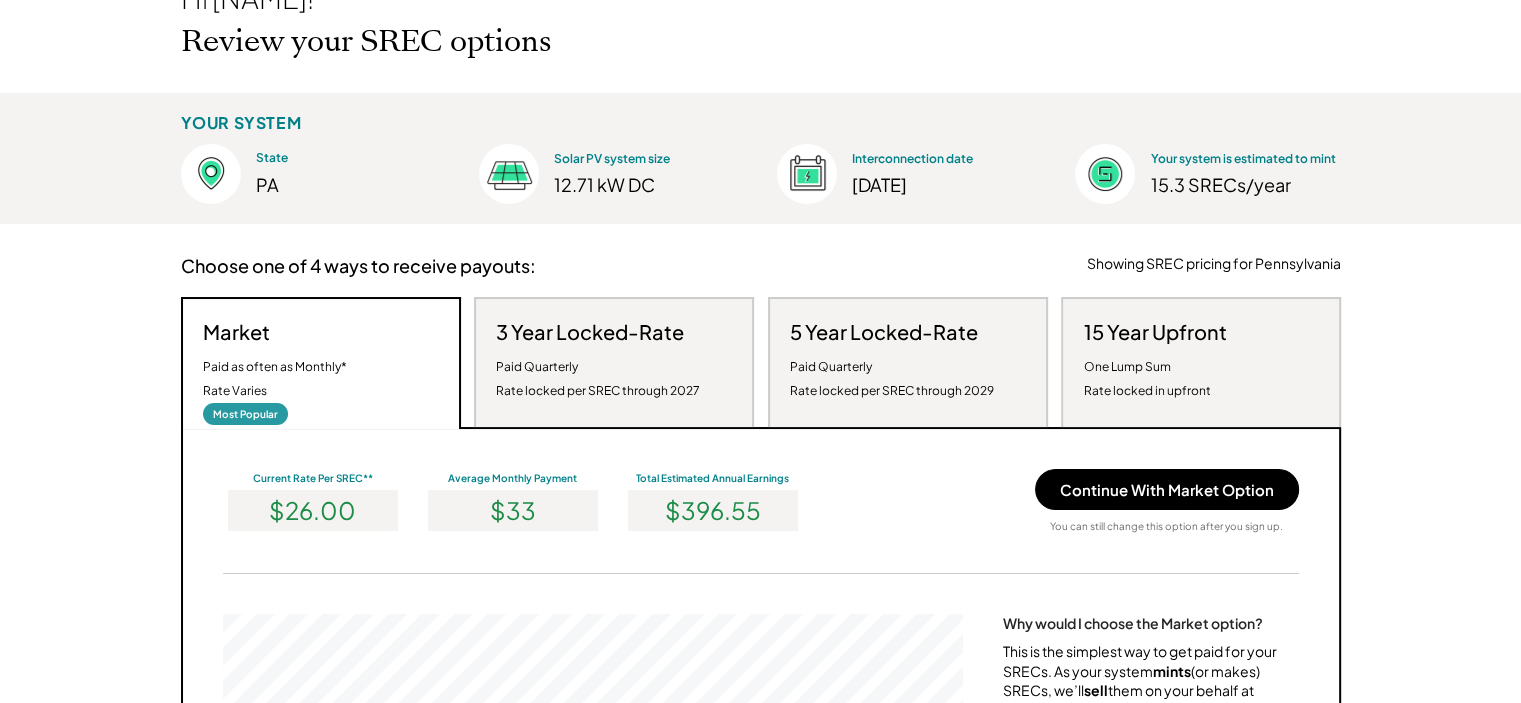 click on "Paid Quarterly
Rate locked per SREC through 2027" at bounding box center [598, 379] 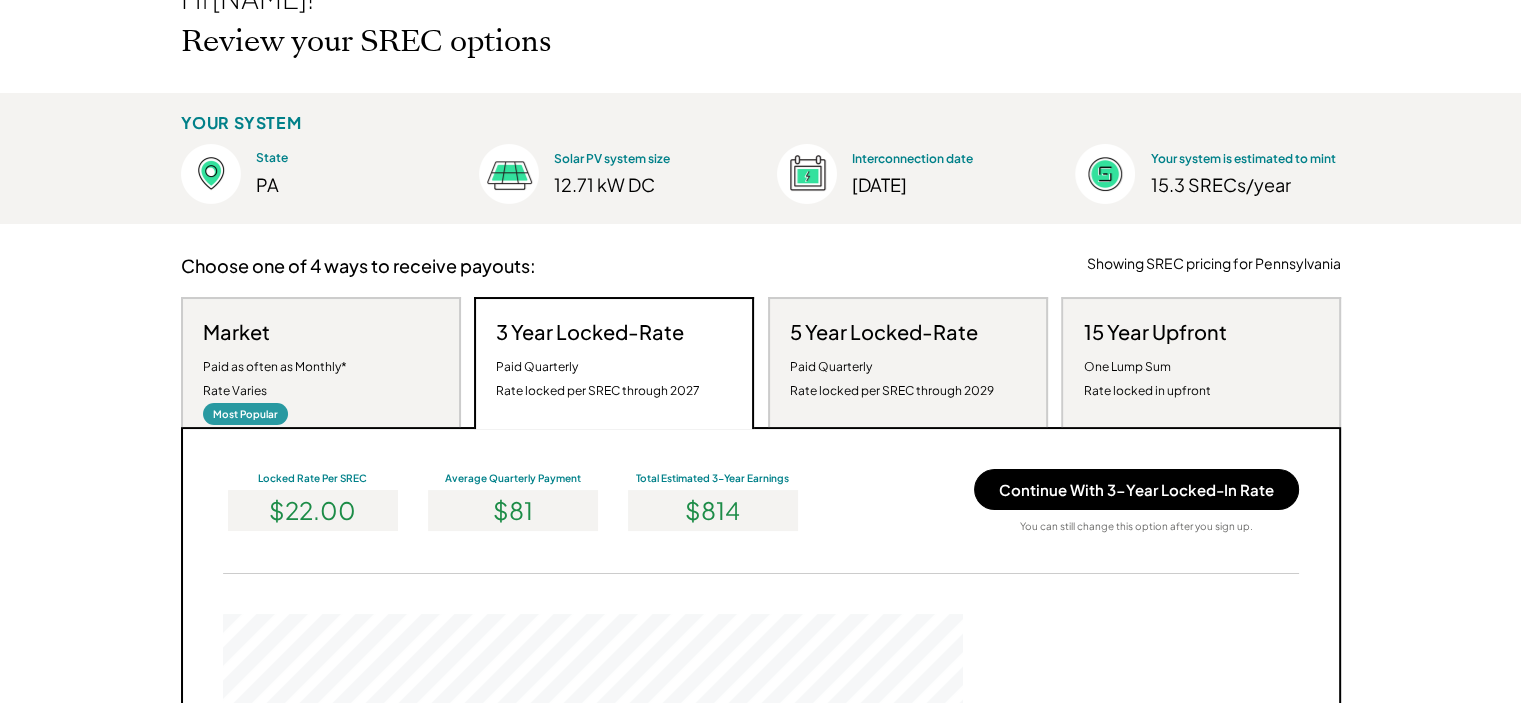scroll, scrollTop: 999620, scrollLeft: 999260, axis: both 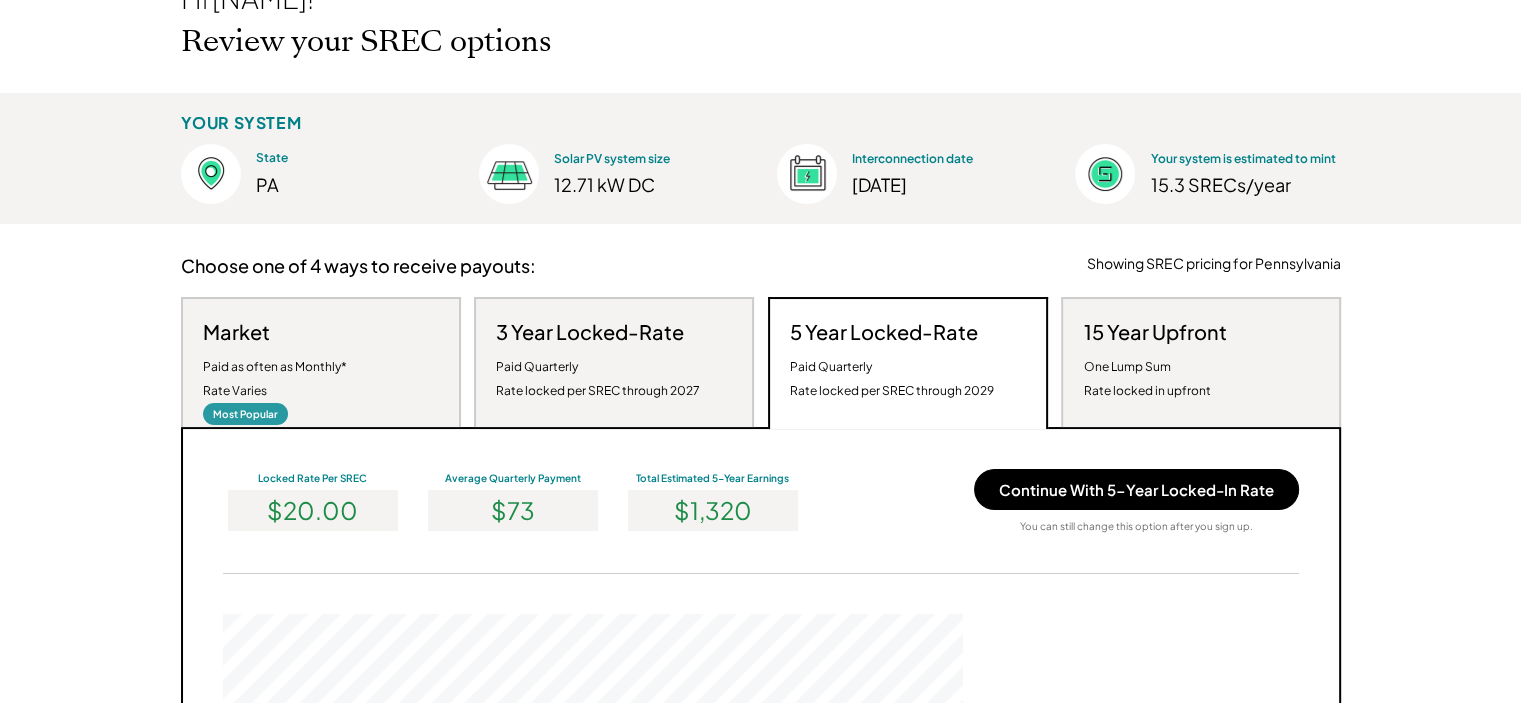 click on "15 Year Upfront One Lump Sum
Rate locked in upfront" at bounding box center (1154, 361) 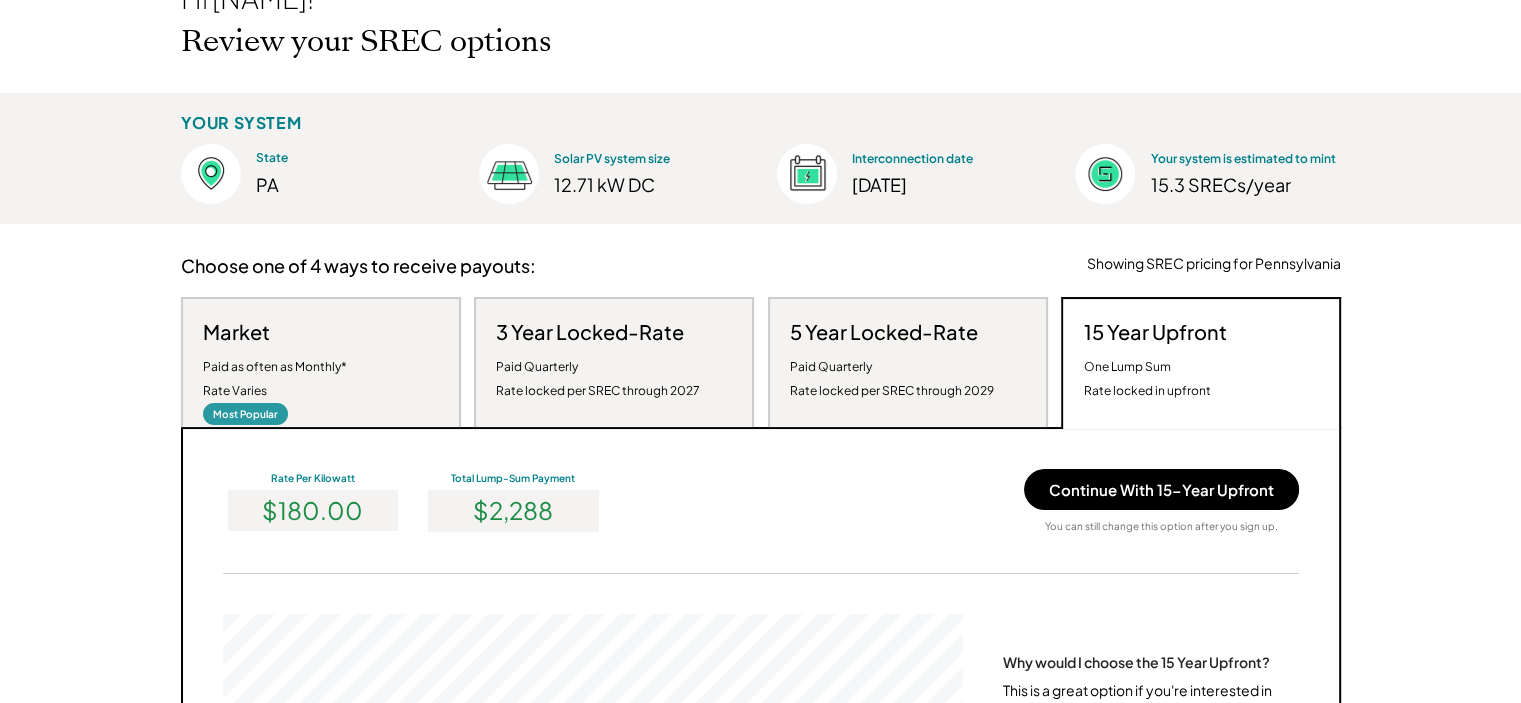 scroll, scrollTop: 999620, scrollLeft: 999260, axis: both 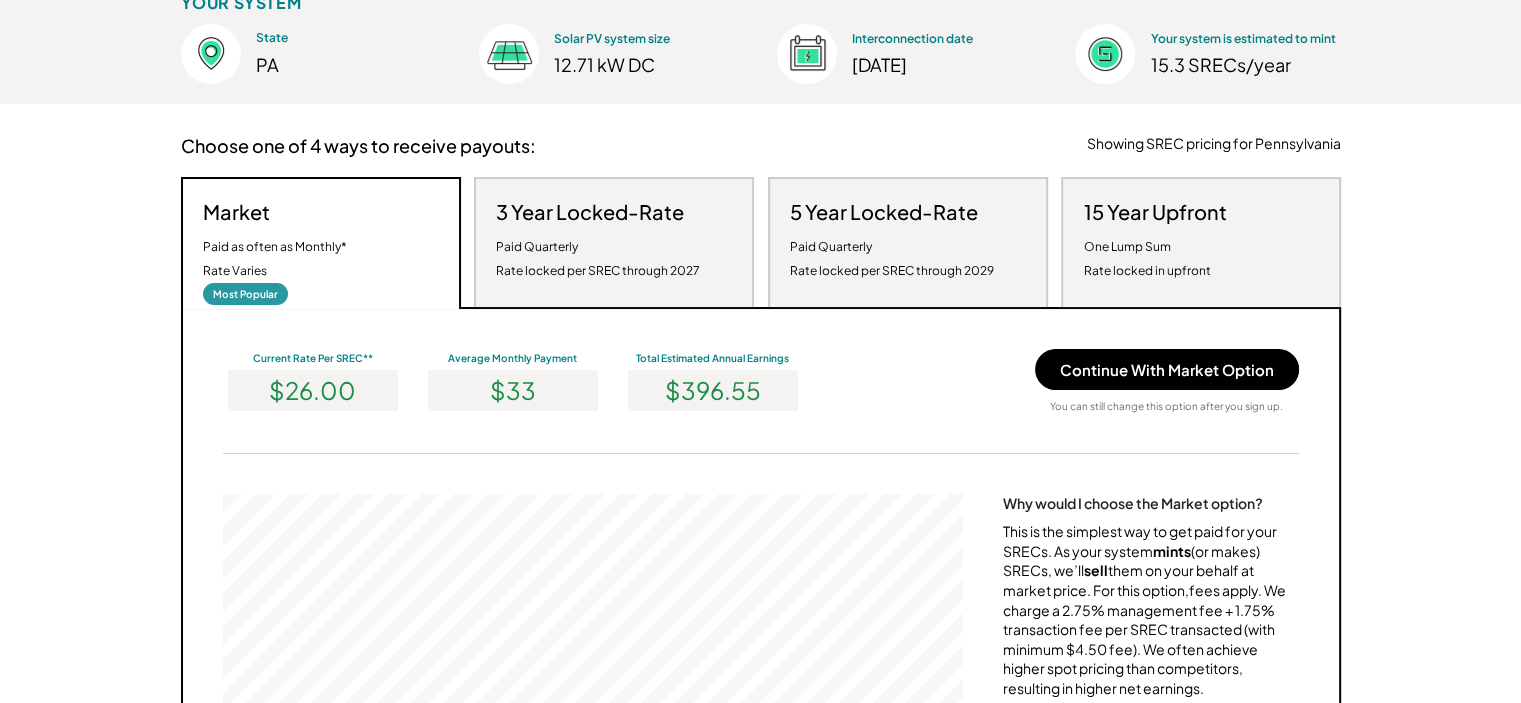 click on "Paid Quarterly
Rate locked per SREC through 2027" at bounding box center (598, 259) 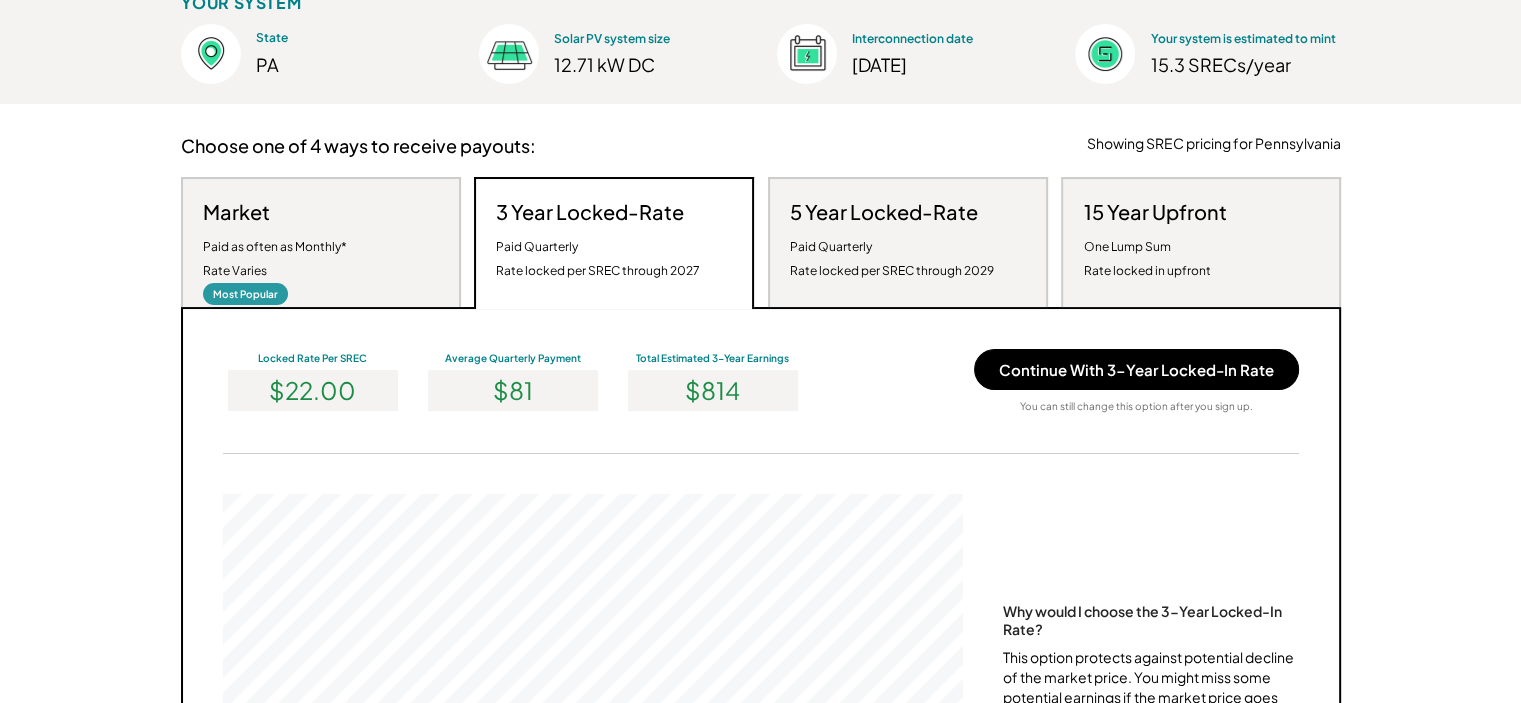 scroll, scrollTop: 999620, scrollLeft: 999260, axis: both 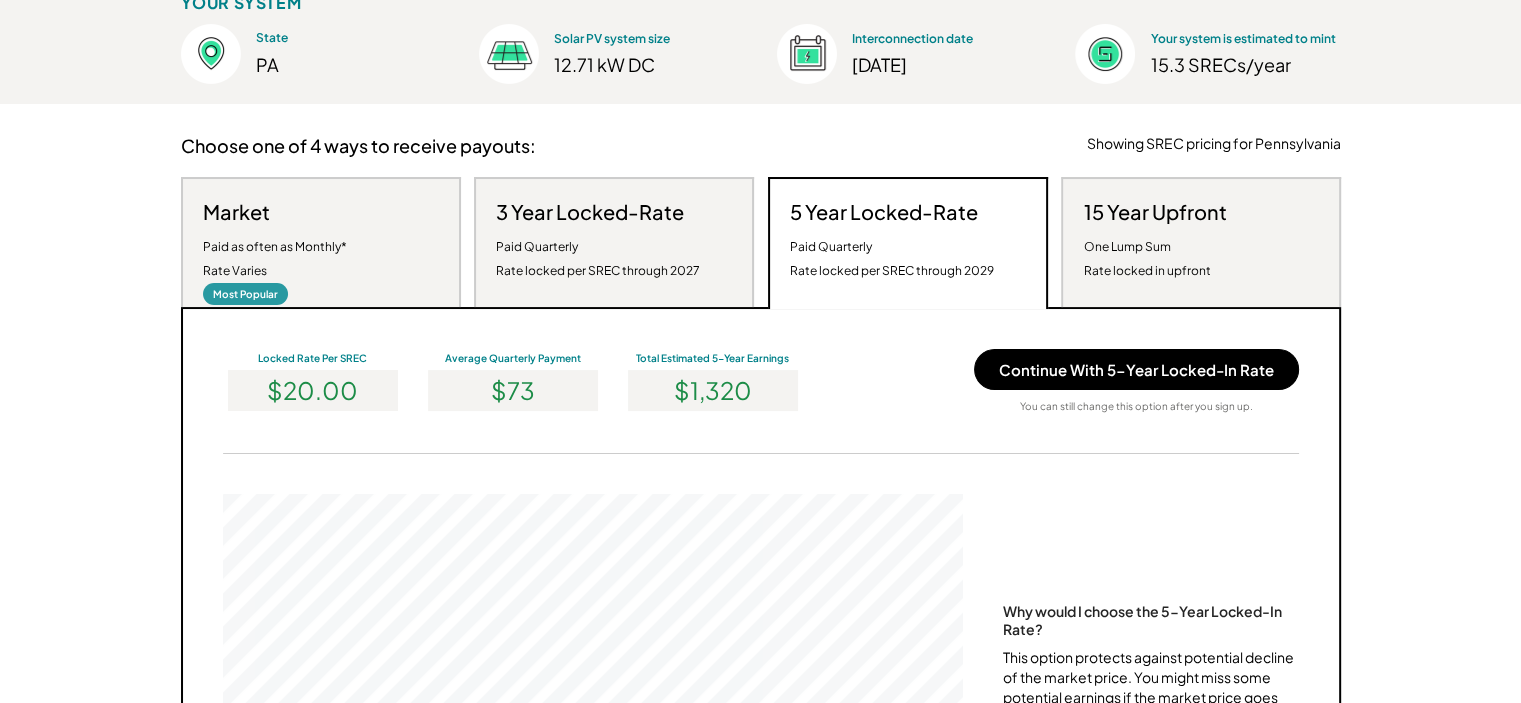 click on "15 Year Upfront One Lump Sum
Rate locked in upfront" at bounding box center [1154, 241] 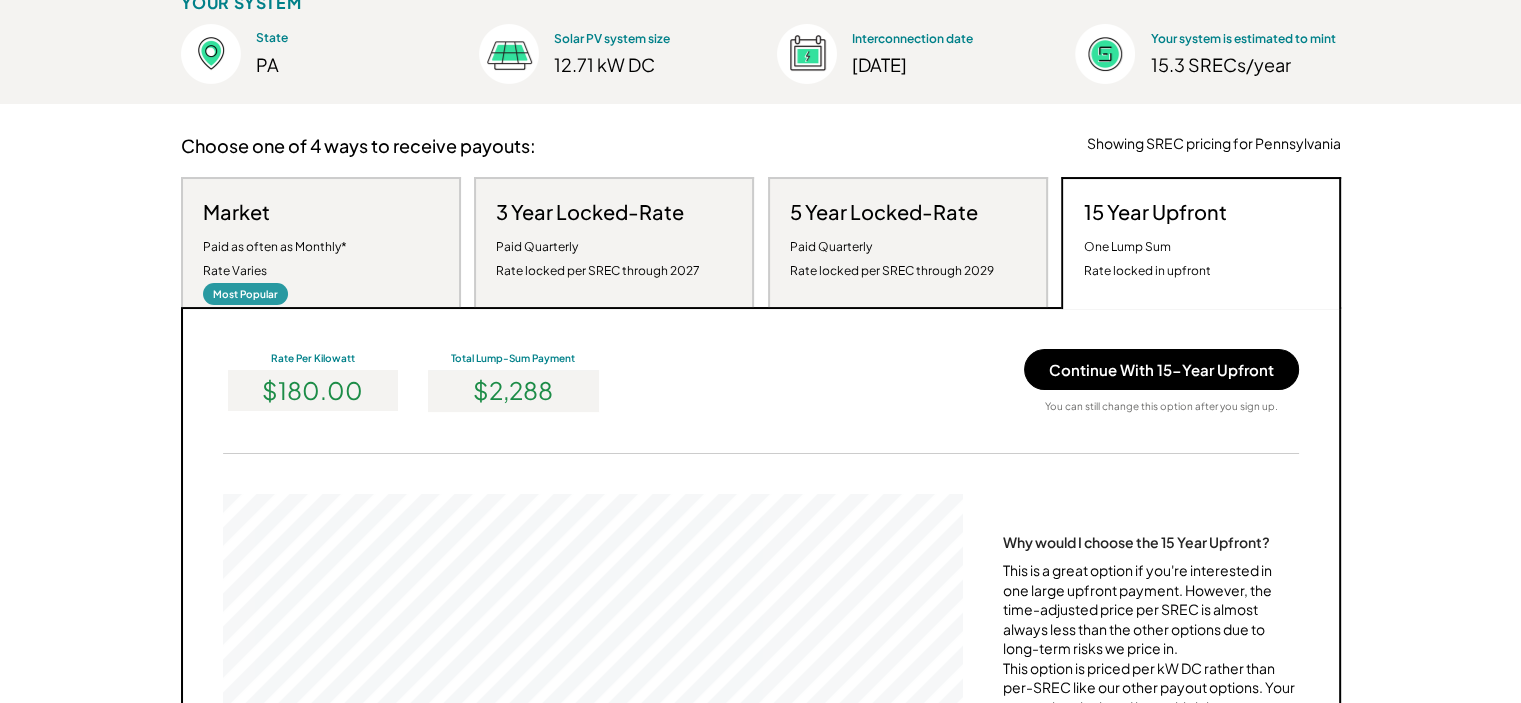 scroll, scrollTop: 999620, scrollLeft: 999260, axis: both 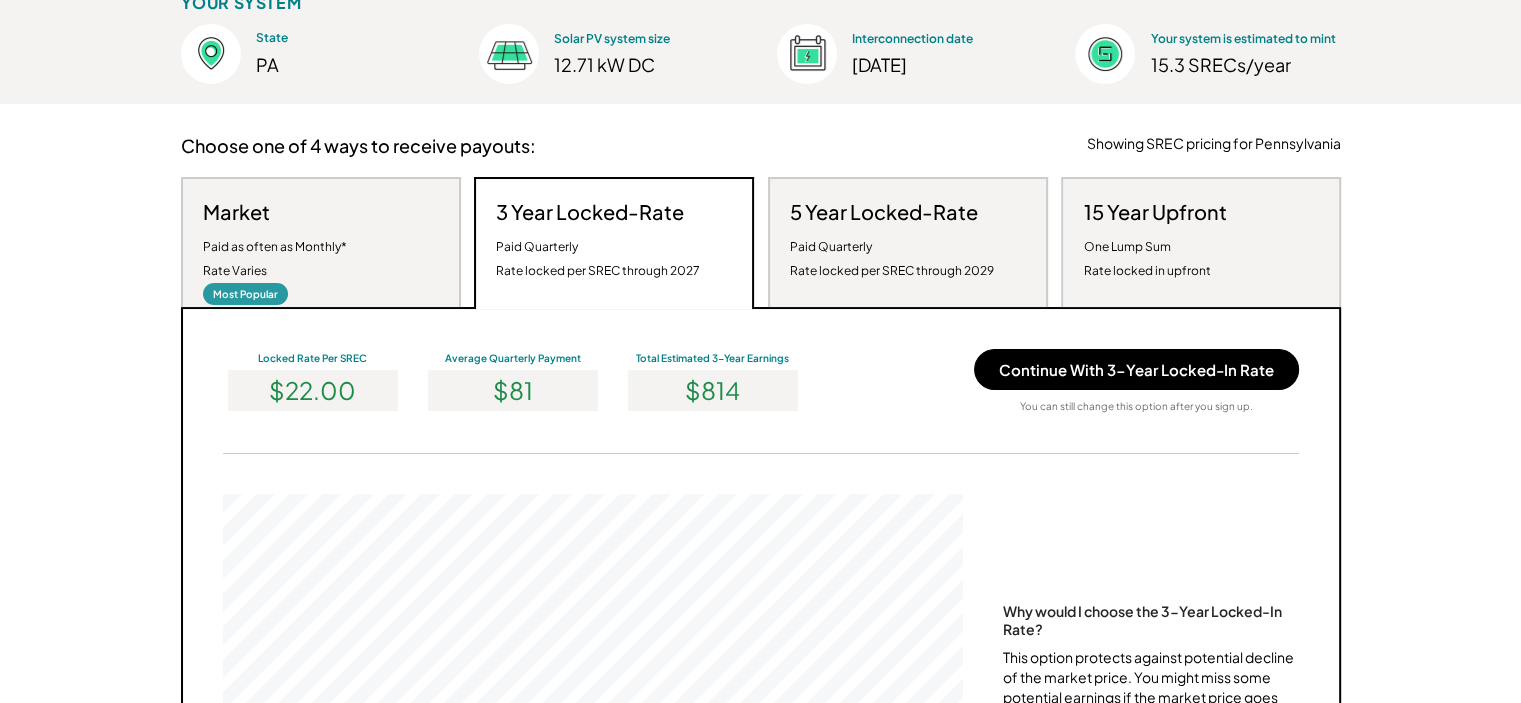 click on "Market Paid as often as Monthly*
Rate Varies" at bounding box center (275, 241) 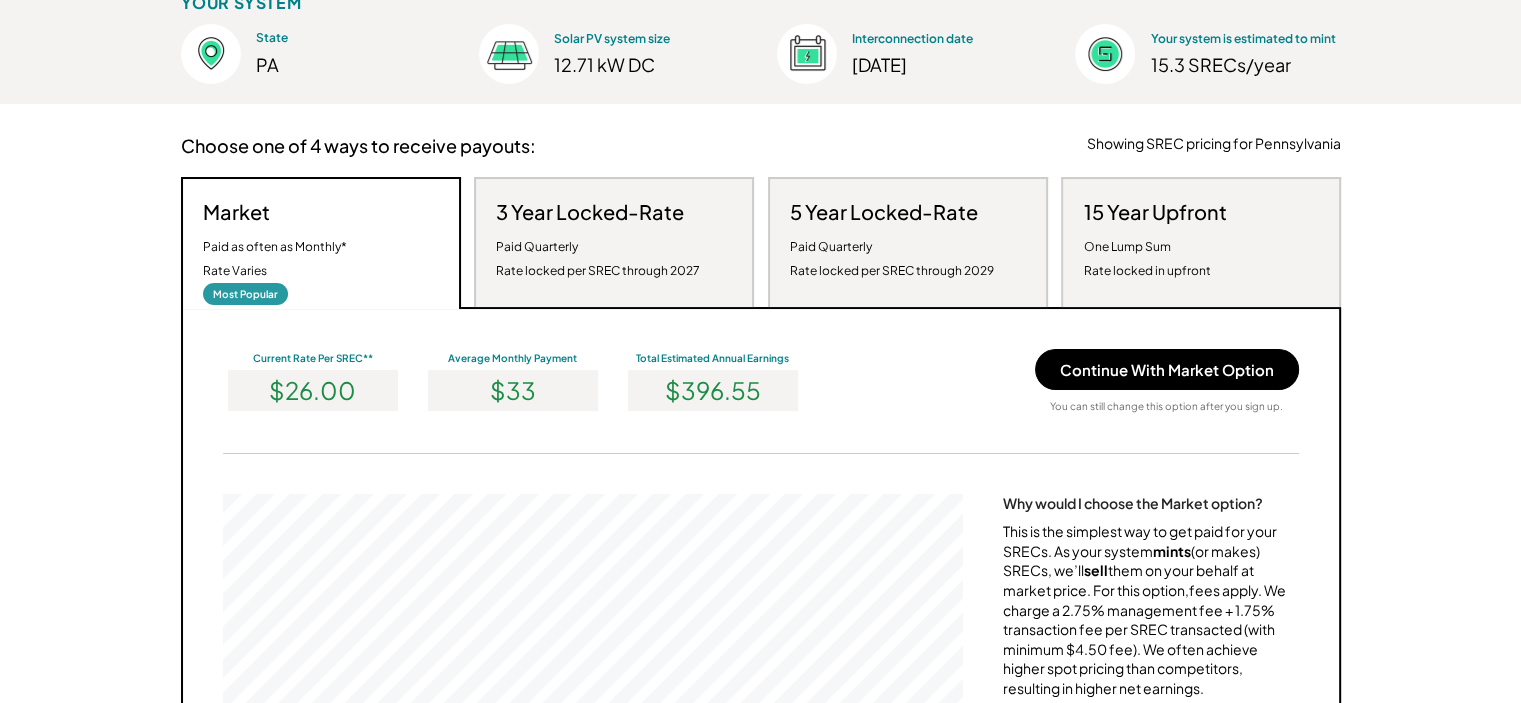 scroll, scrollTop: 999620, scrollLeft: 999260, axis: both 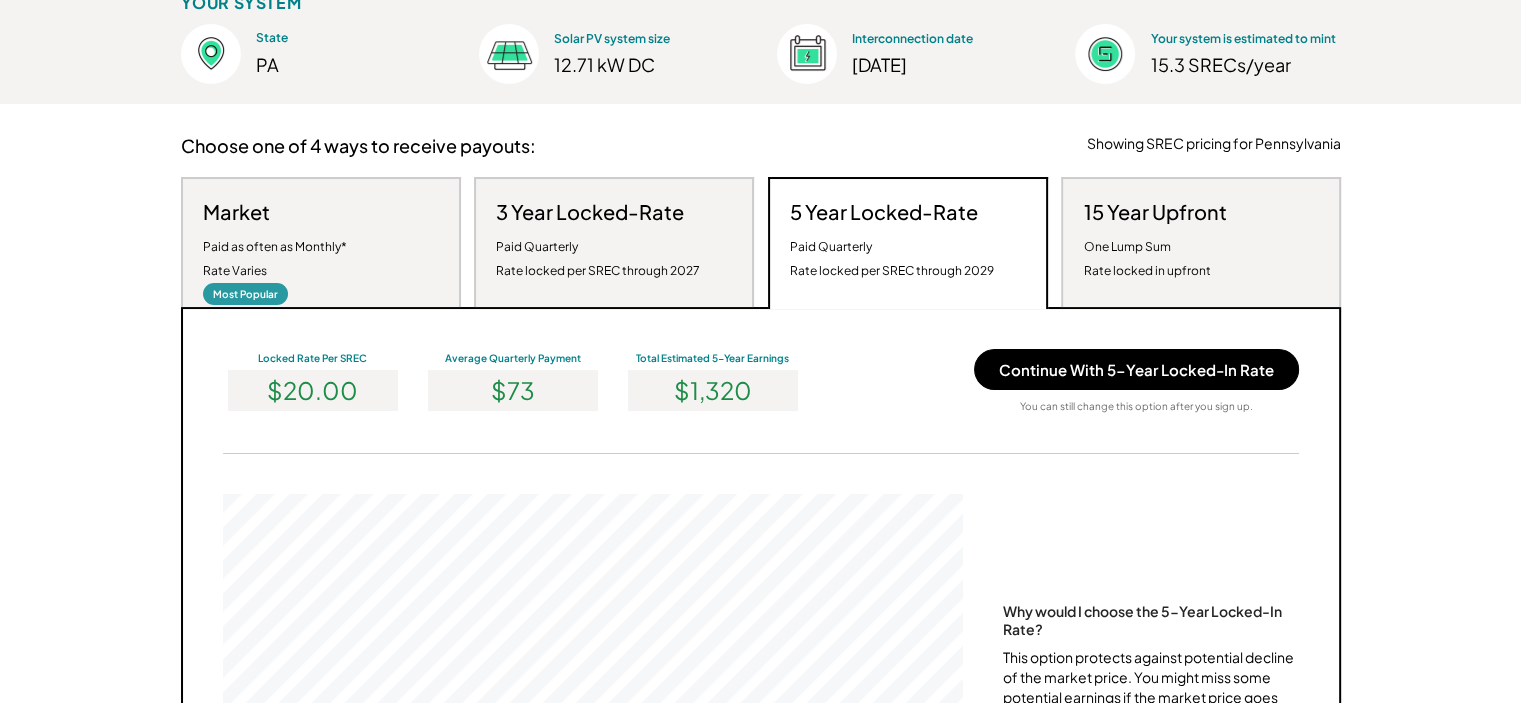 click on "15 Year Upfront One Lump Sum
Rate locked in upfront" at bounding box center [1201, 242] 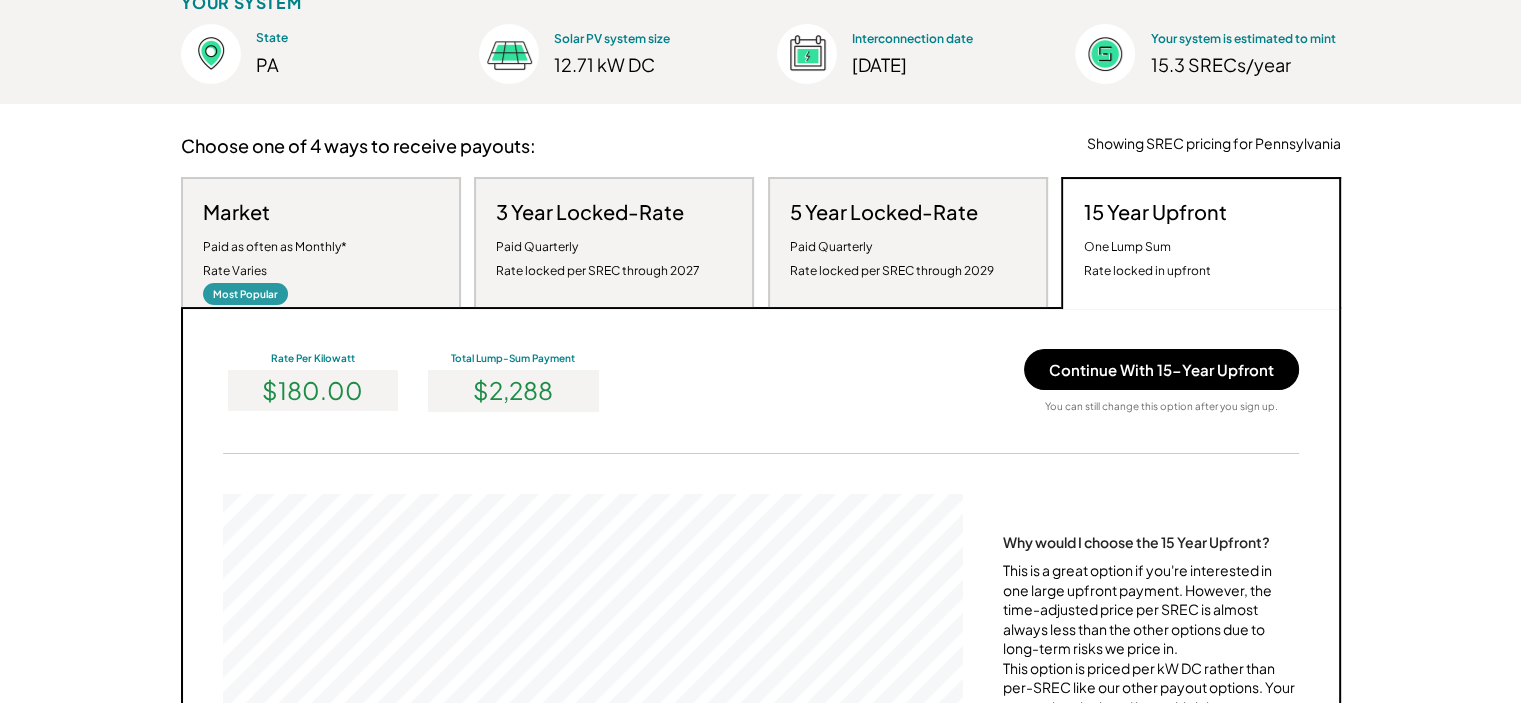 scroll, scrollTop: 999620, scrollLeft: 999260, axis: both 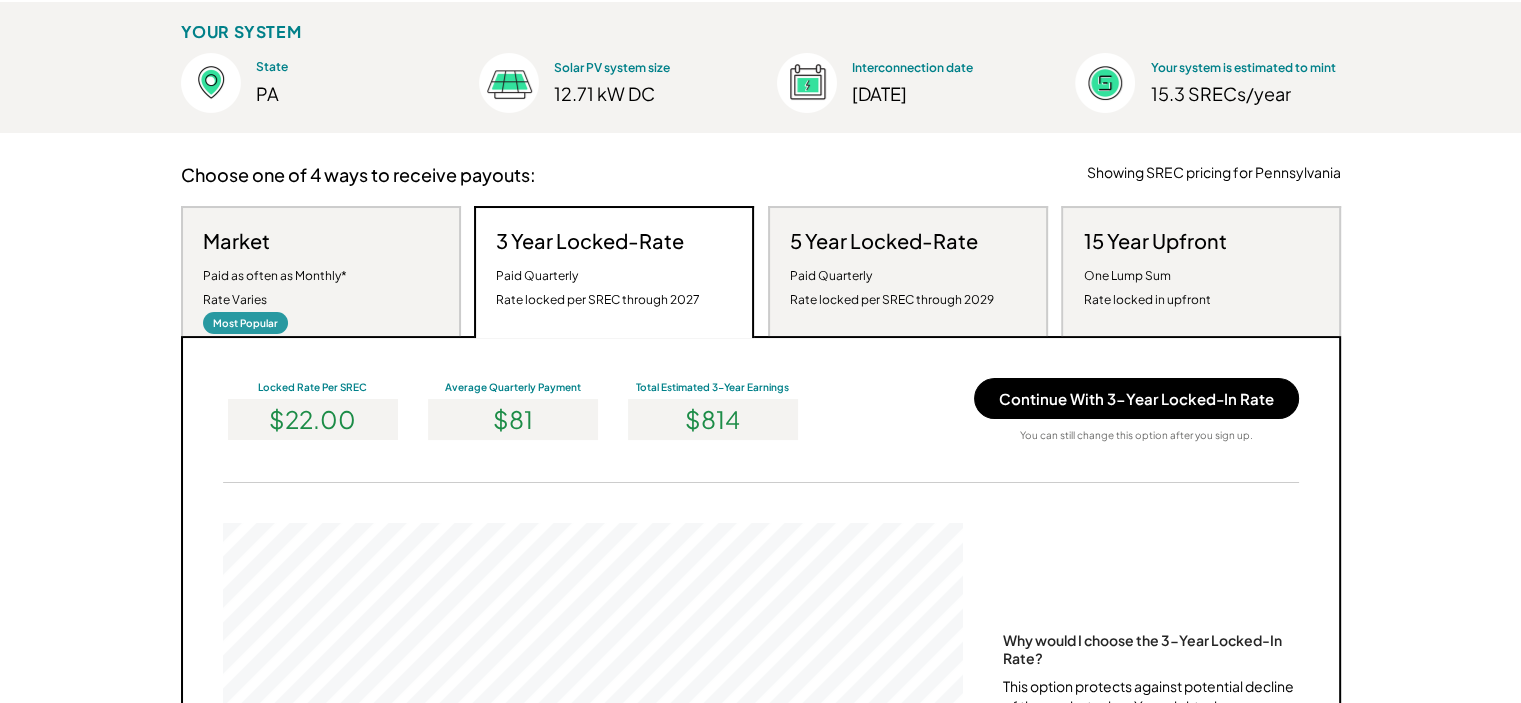 click on "Paid Quarterly
Rate locked per SREC through 2029" at bounding box center [892, 288] 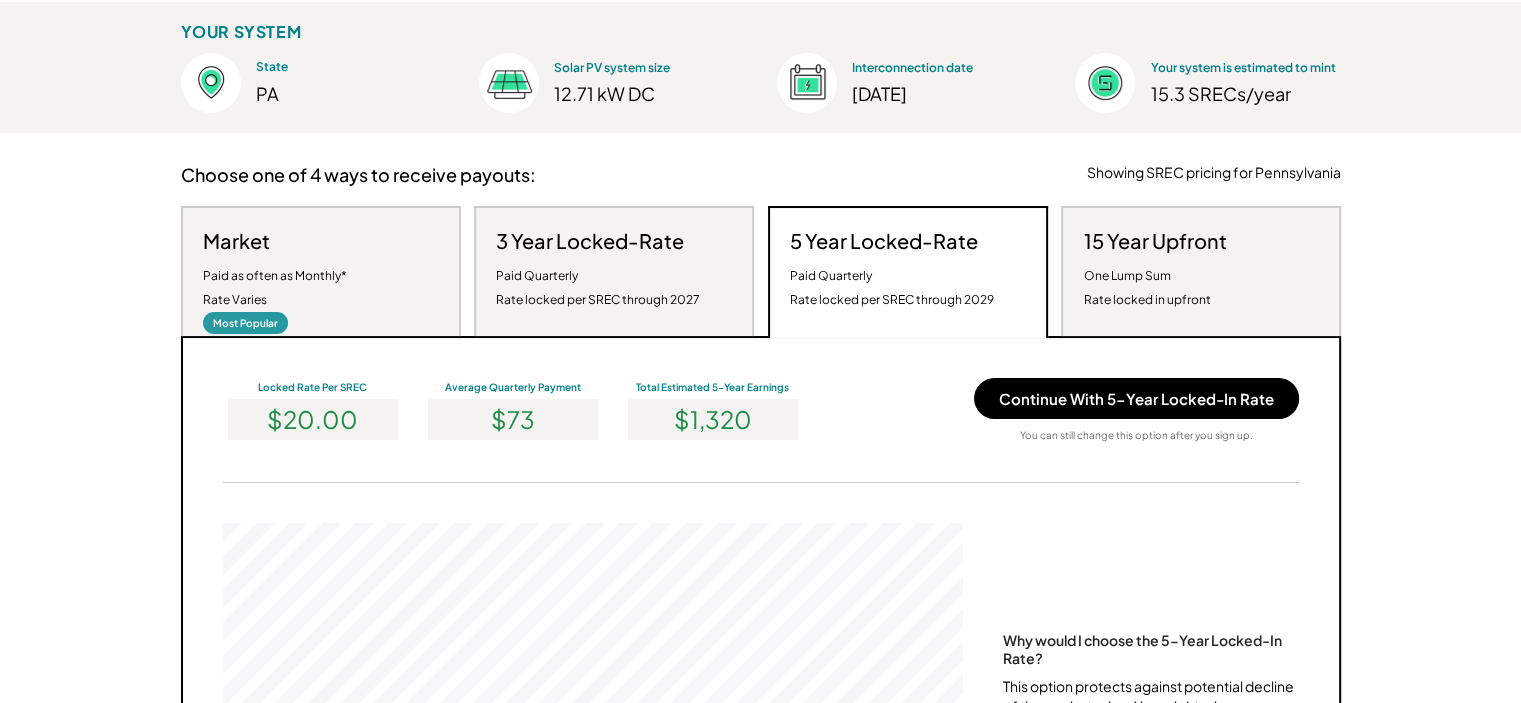 scroll, scrollTop: 999620, scrollLeft: 999260, axis: both 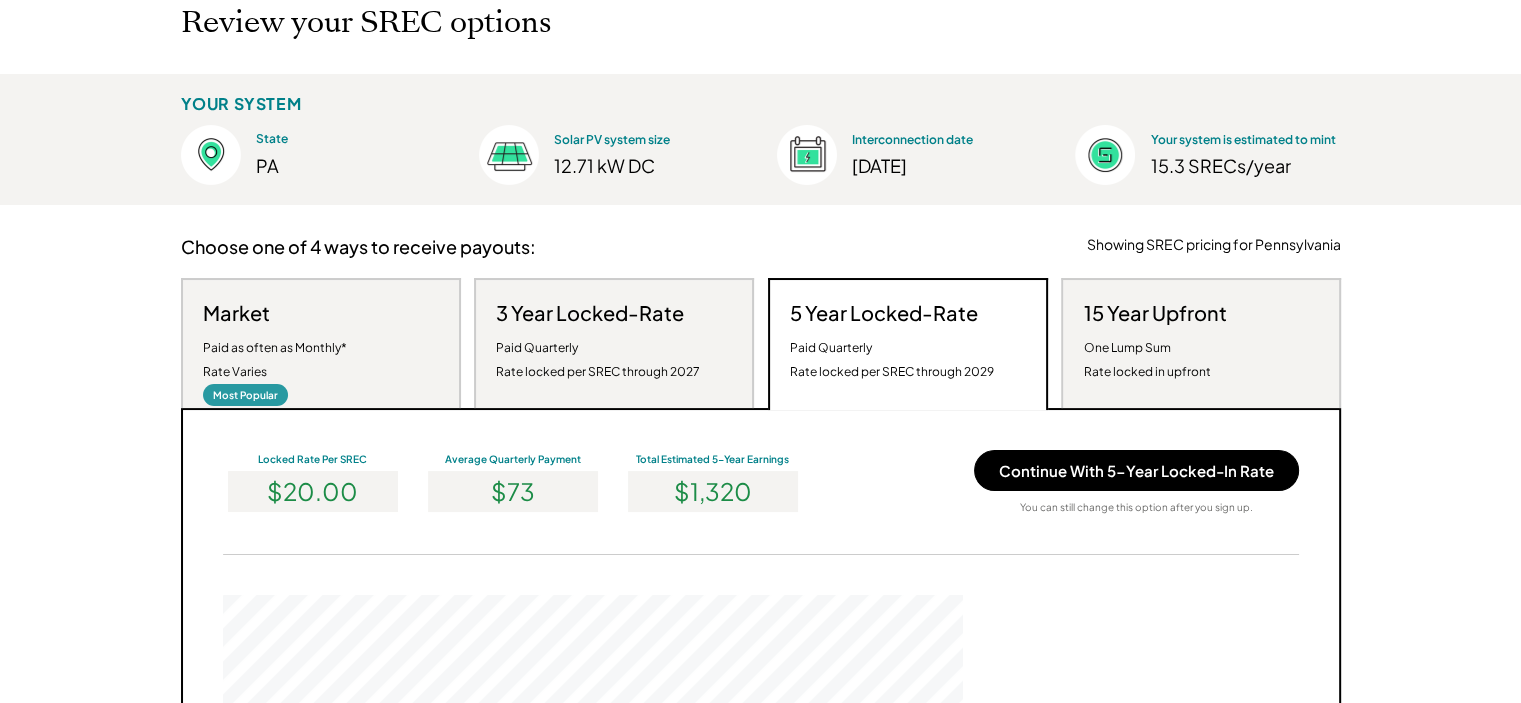 click on "Paid as often as Monthly*
Rate Varies" at bounding box center (275, 360) 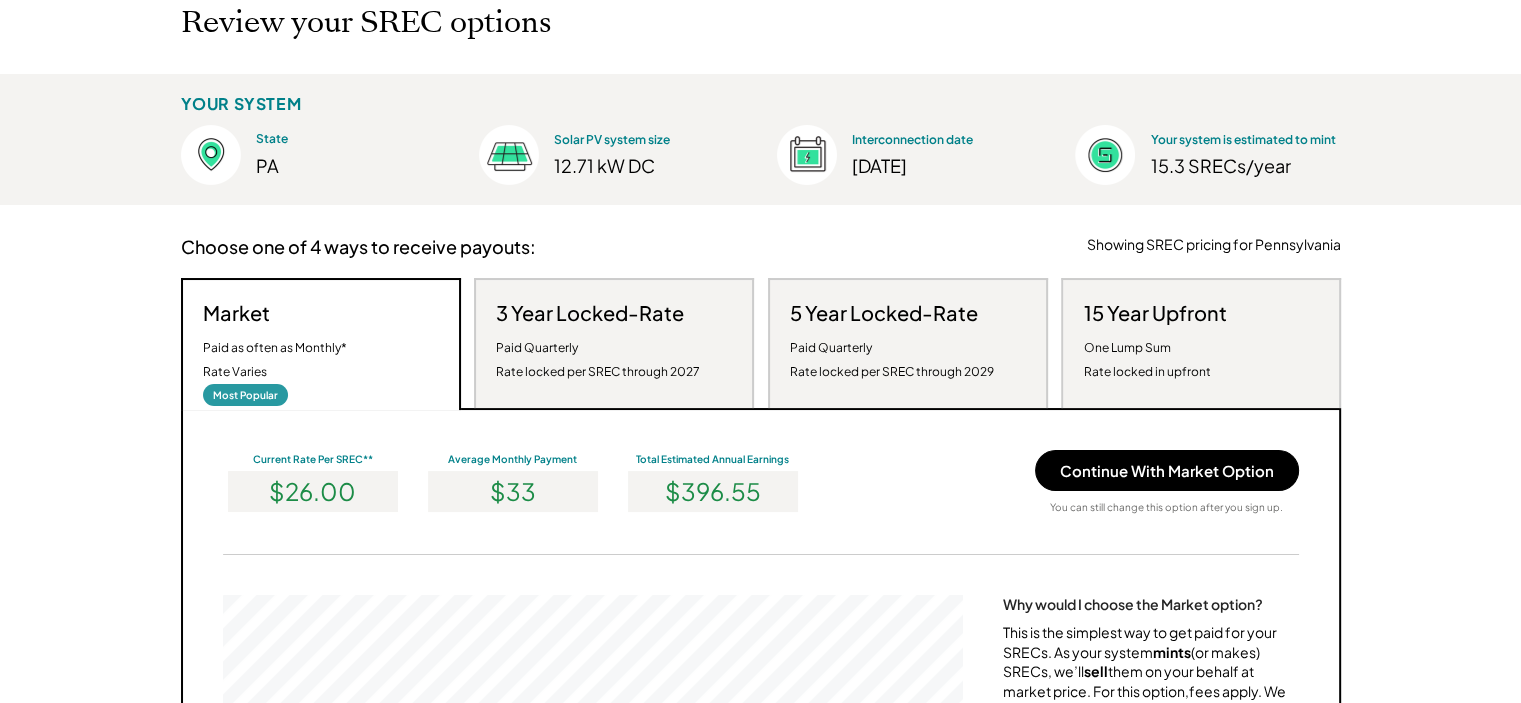 scroll, scrollTop: 999620, scrollLeft: 999260, axis: both 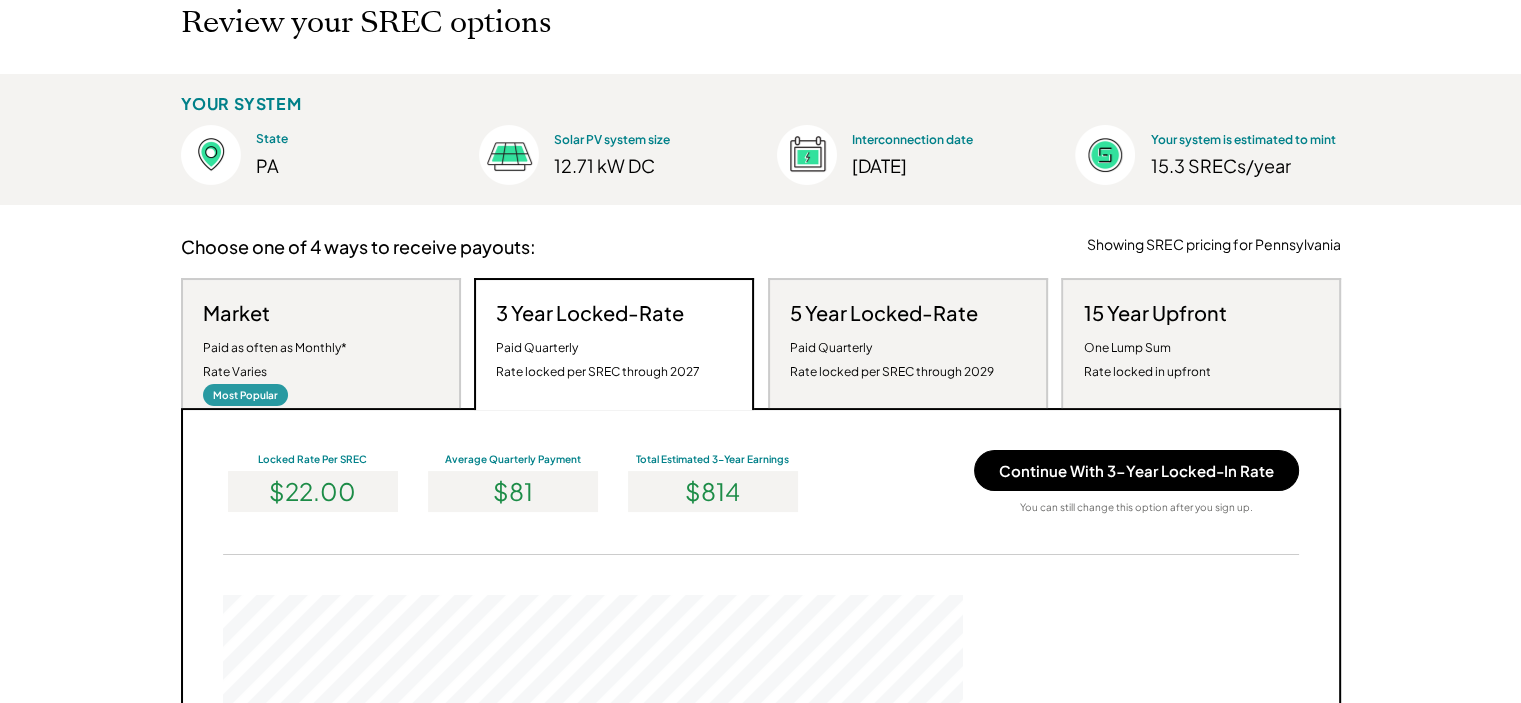 click on "Paid Quarterly
Rate locked per SREC through 2029" at bounding box center (892, 360) 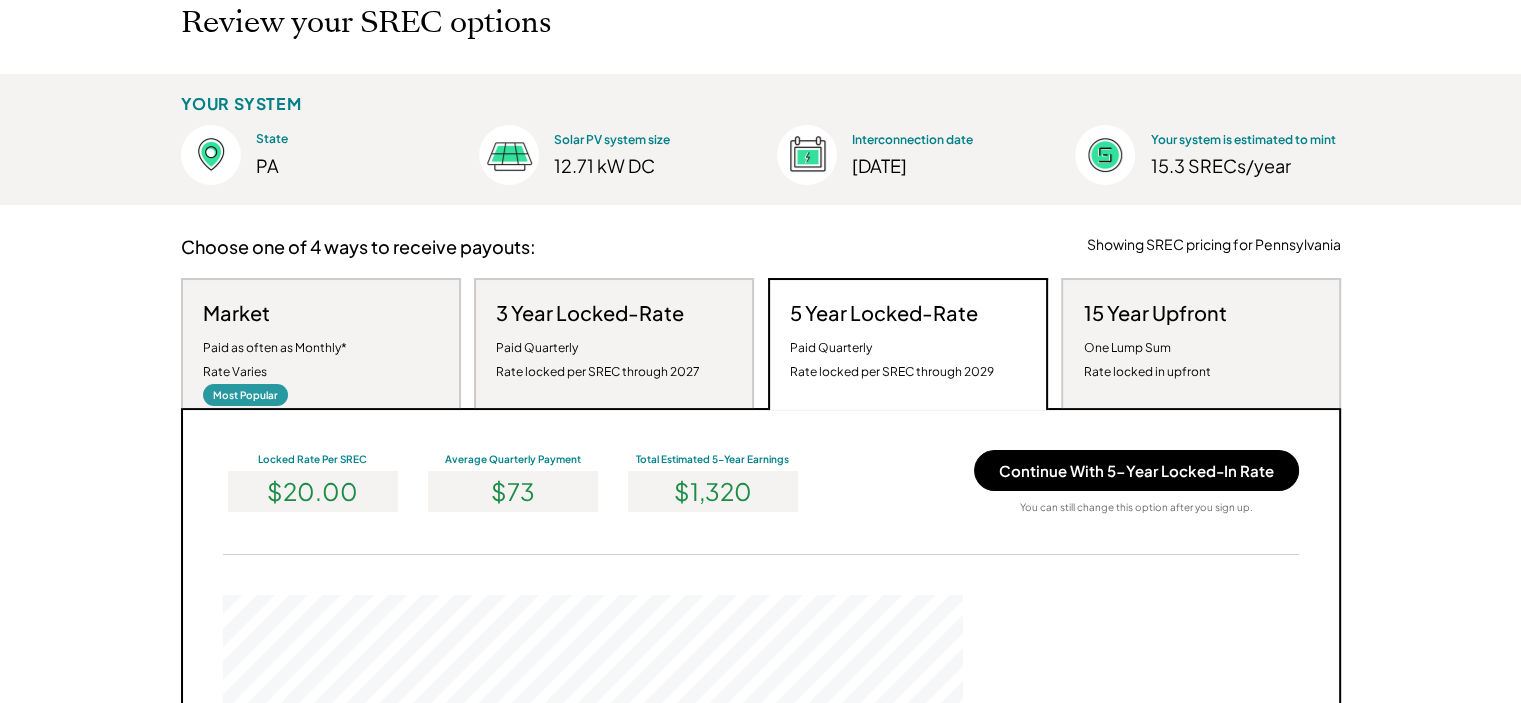 scroll, scrollTop: 999620, scrollLeft: 999260, axis: both 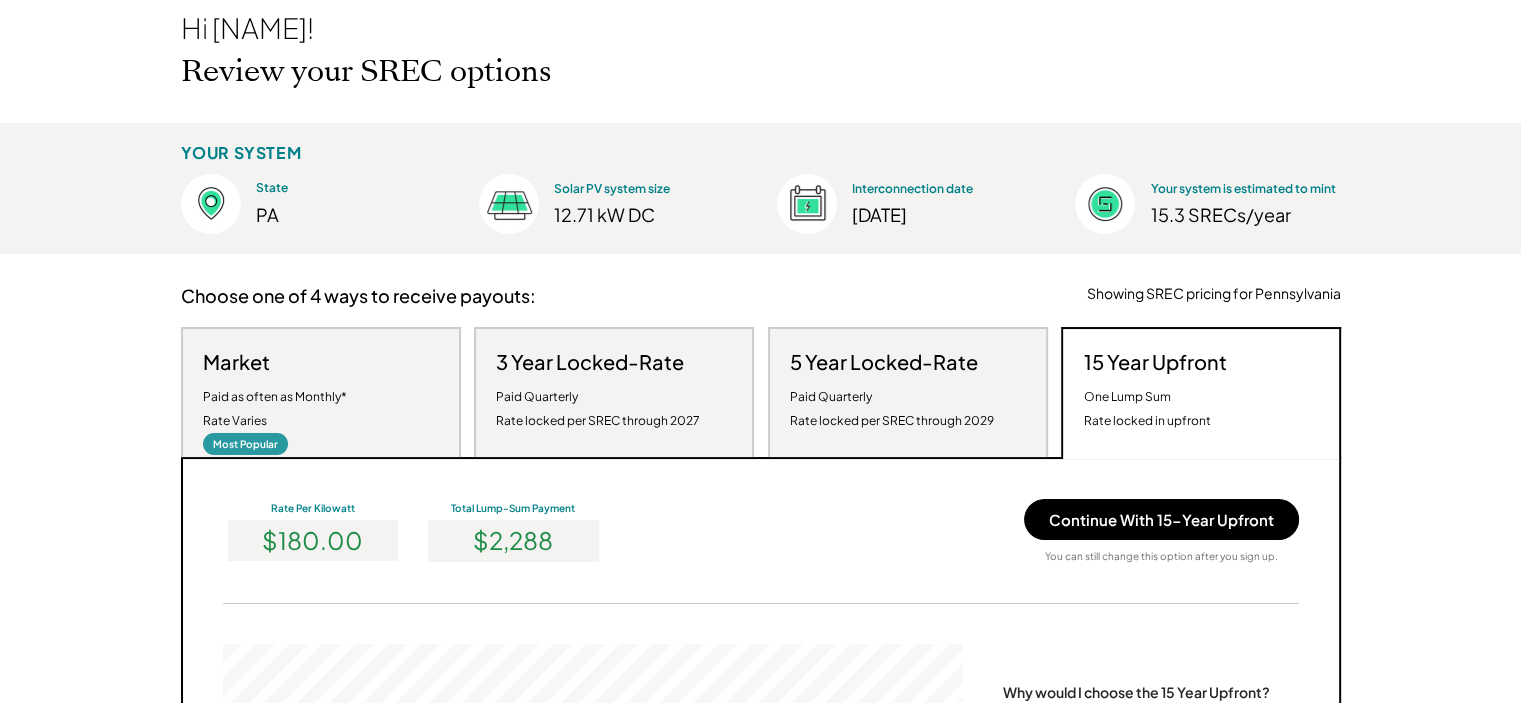click on "Paid as often as Monthly*
Rate Varies" at bounding box center [275, 409] 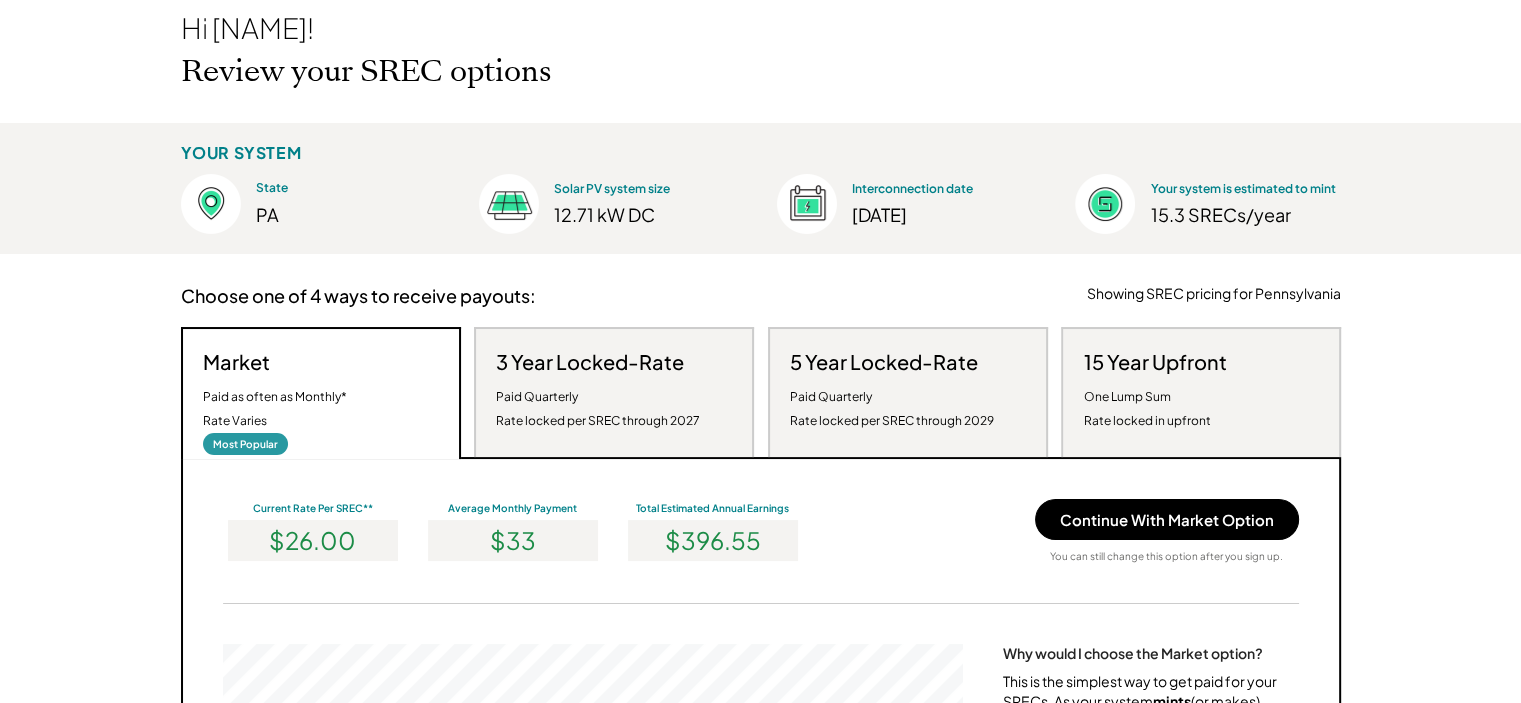 scroll, scrollTop: 999620, scrollLeft: 999260, axis: both 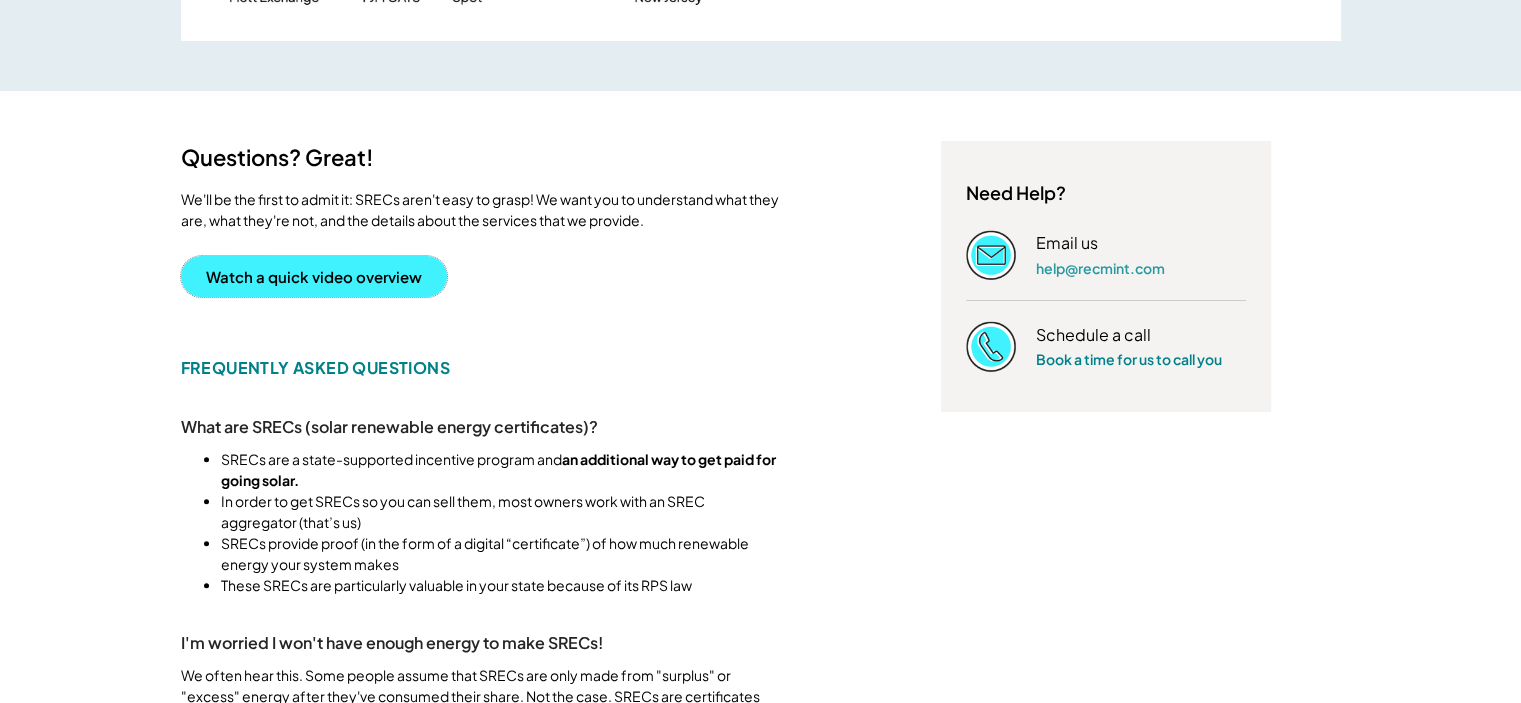 click on "Watch a quick video overview" at bounding box center [314, 276] 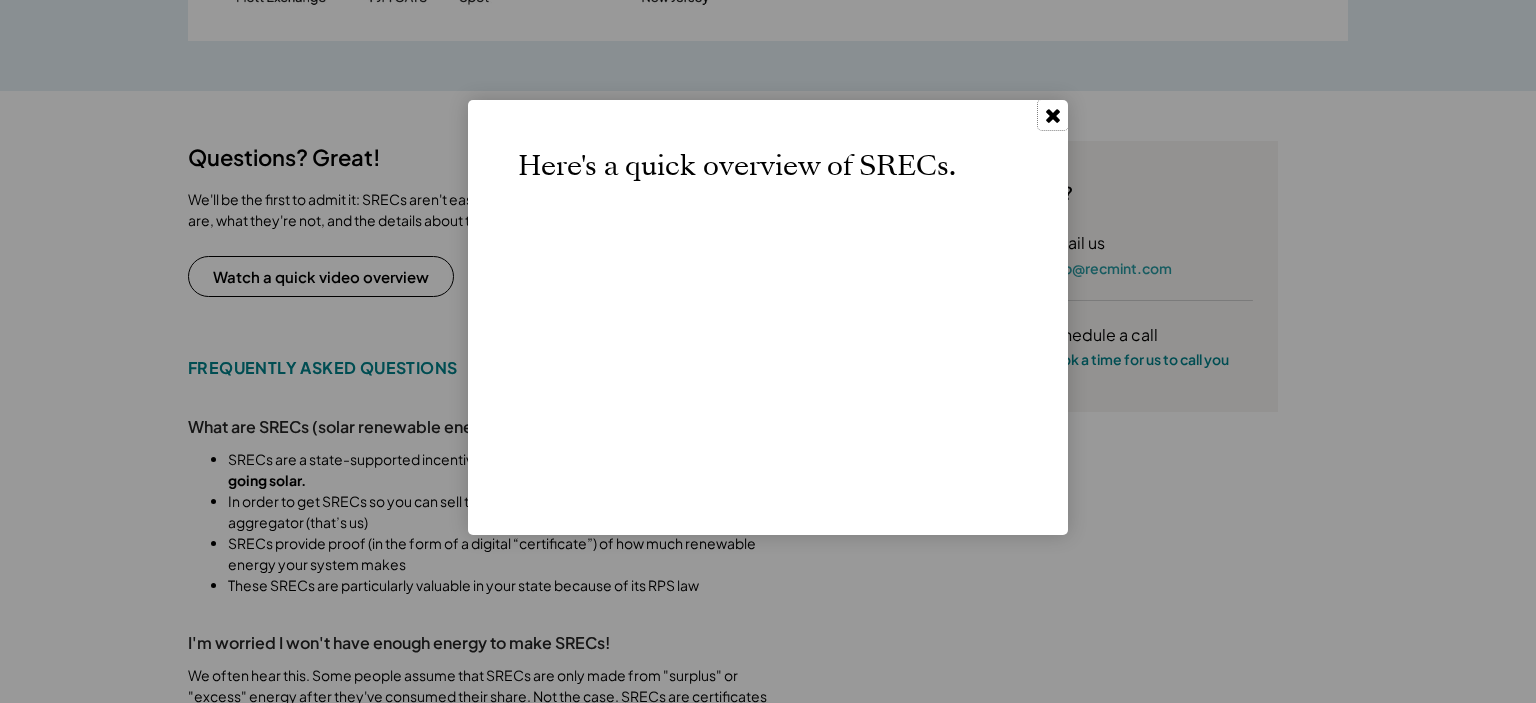 click 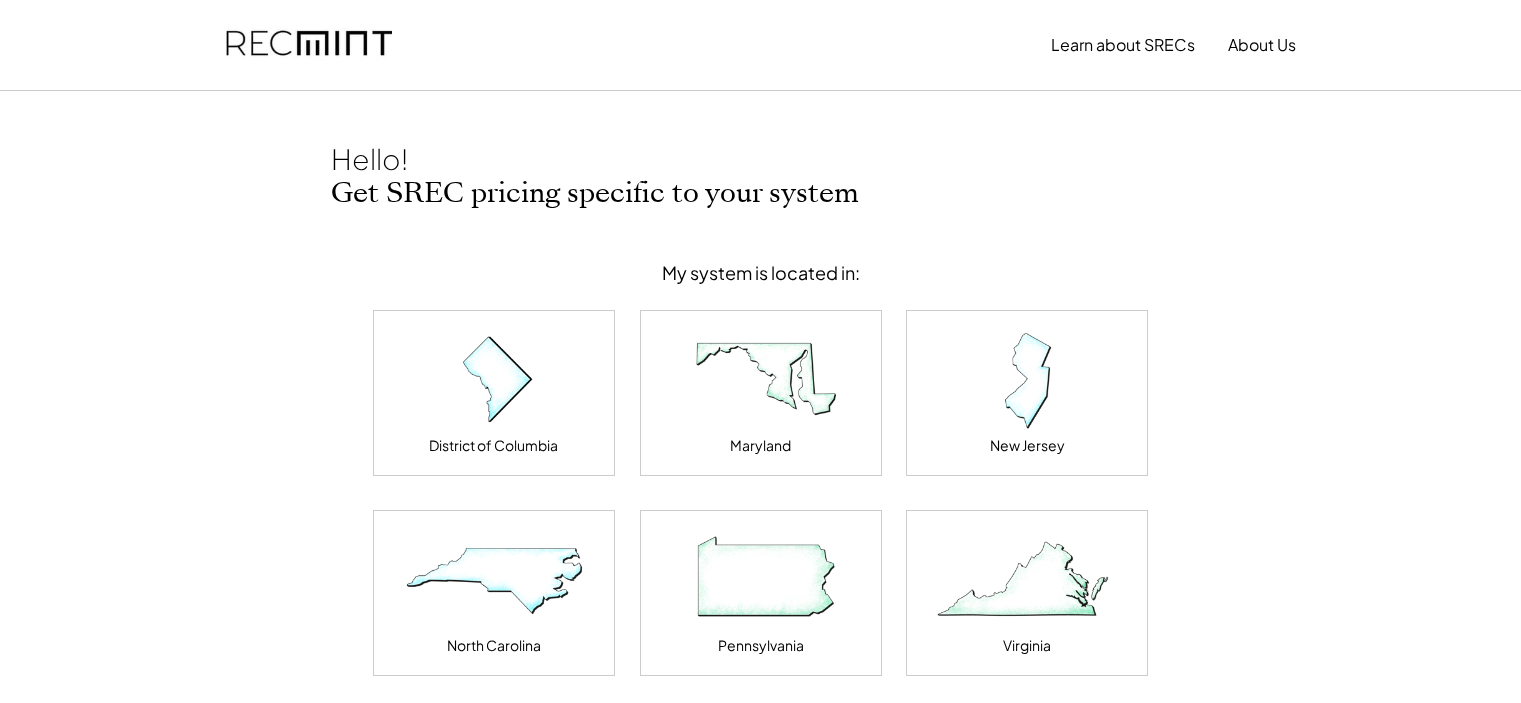 scroll, scrollTop: 0, scrollLeft: 0, axis: both 